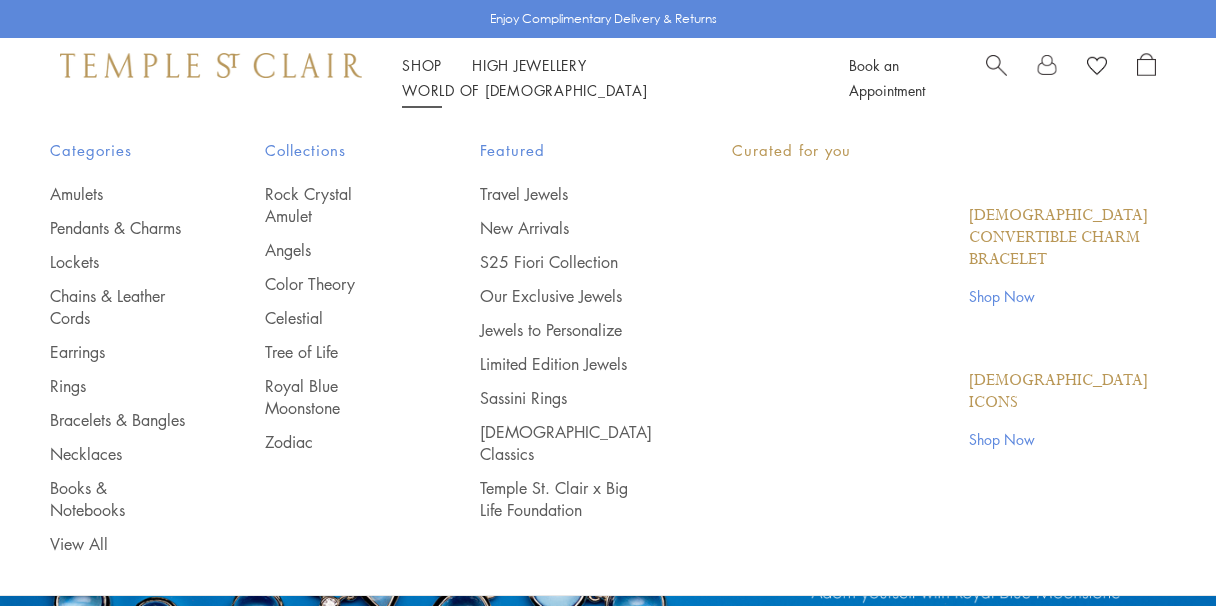 scroll, scrollTop: 0, scrollLeft: 0, axis: both 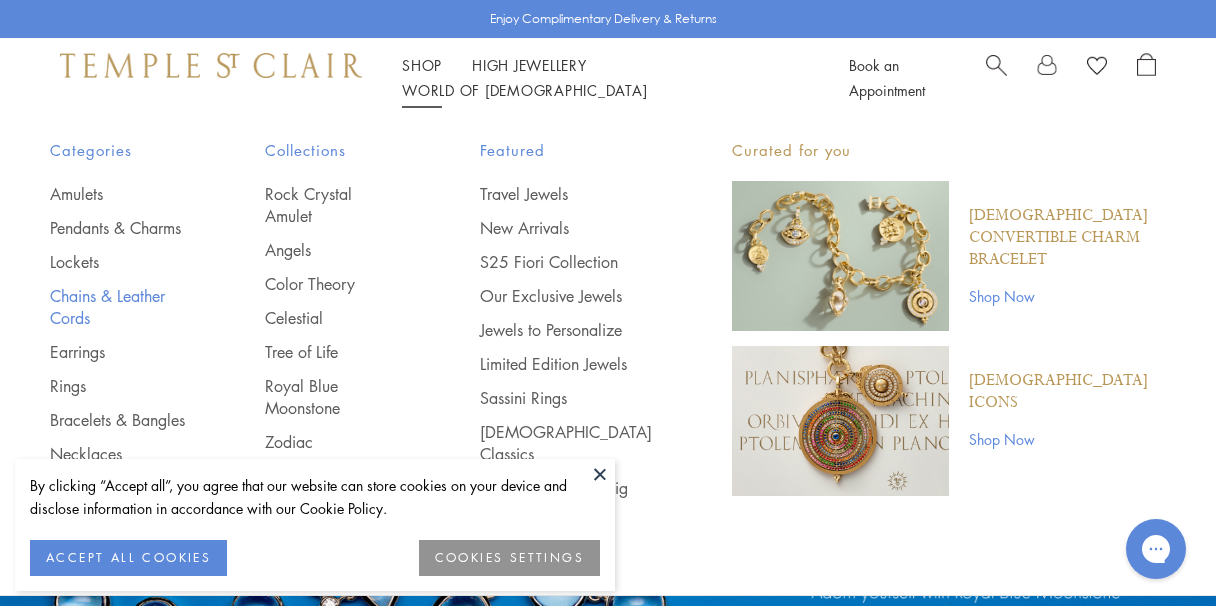 click on "Chains & Leather Cords" at bounding box center (117, 307) 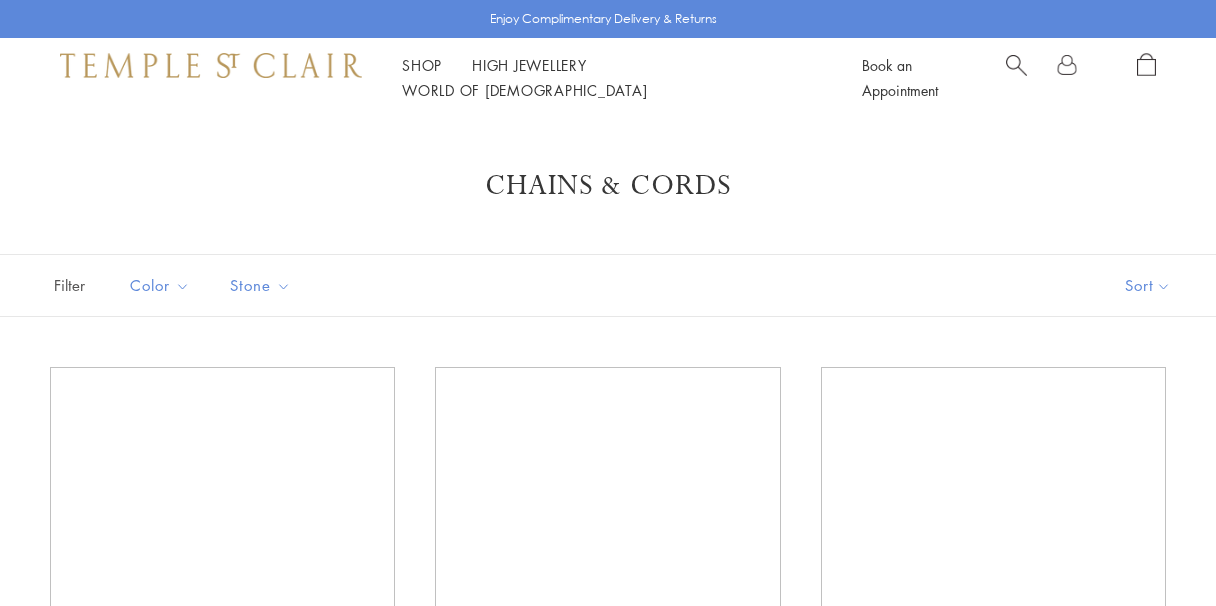 scroll, scrollTop: 0, scrollLeft: 0, axis: both 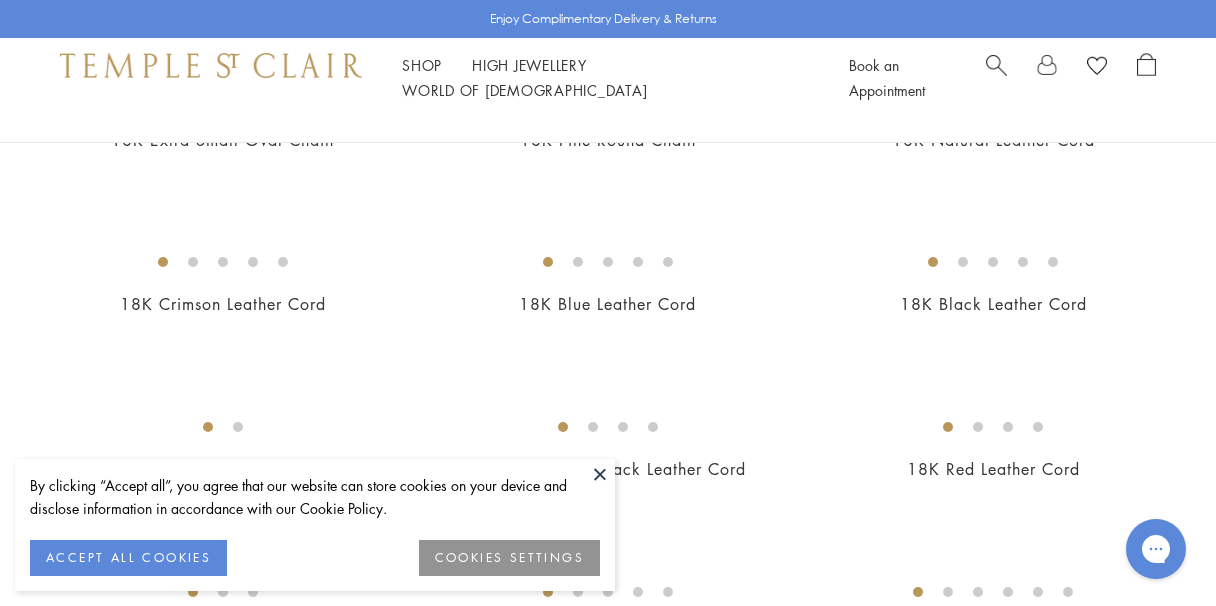 click on "ACCEPT ALL COOKIES" at bounding box center [128, 558] 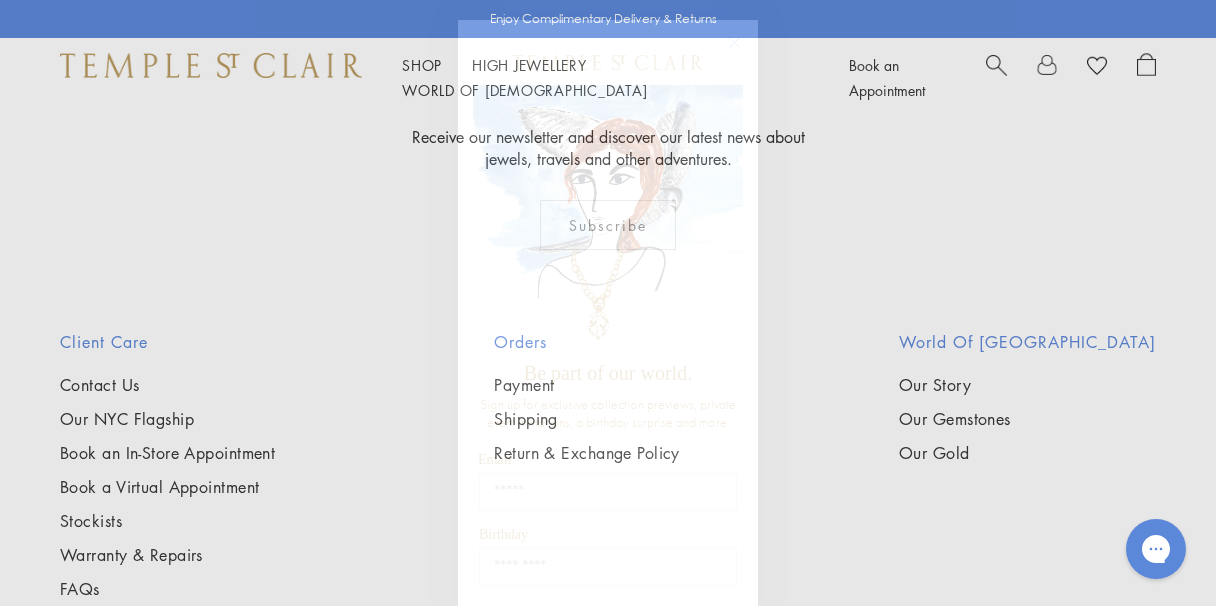 scroll, scrollTop: 1794, scrollLeft: 0, axis: vertical 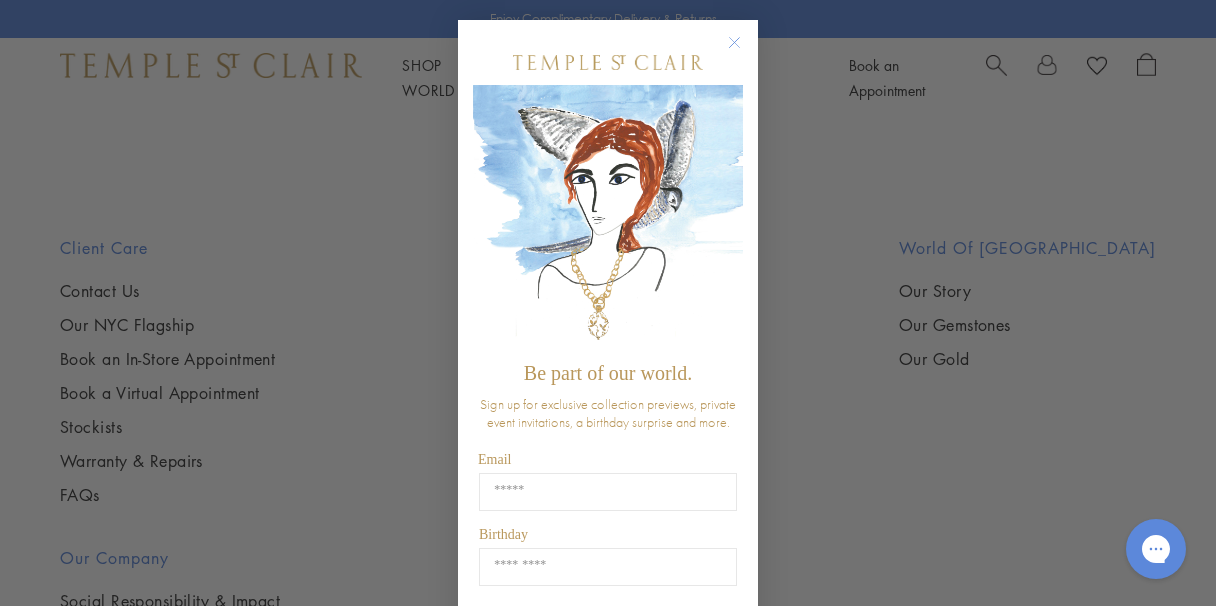 click 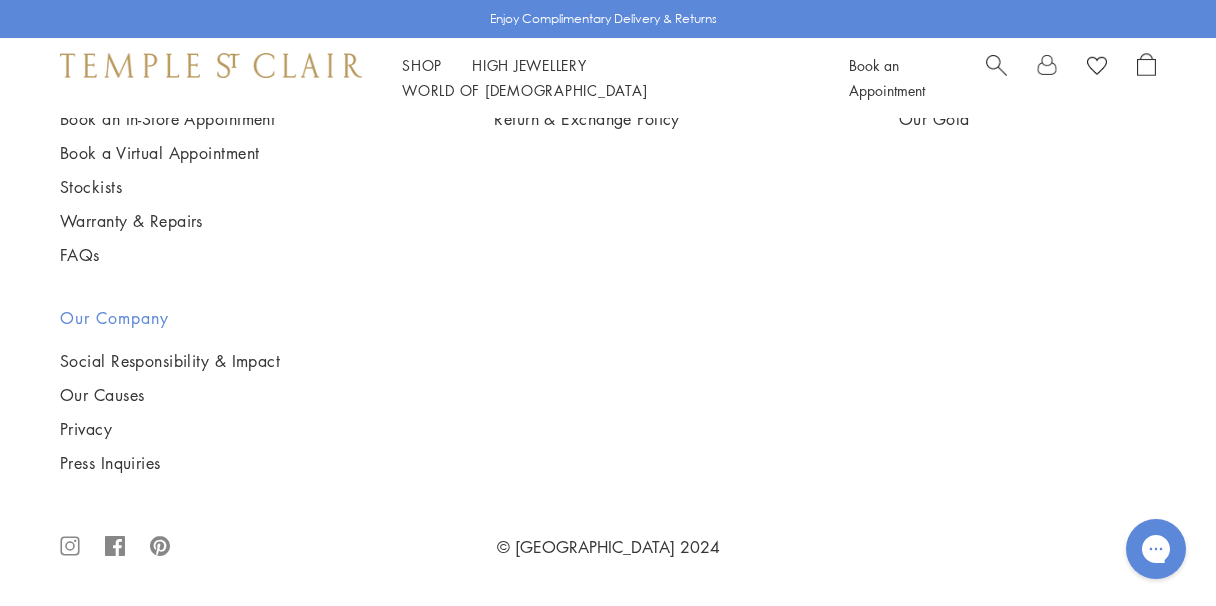 scroll, scrollTop: 3217, scrollLeft: 0, axis: vertical 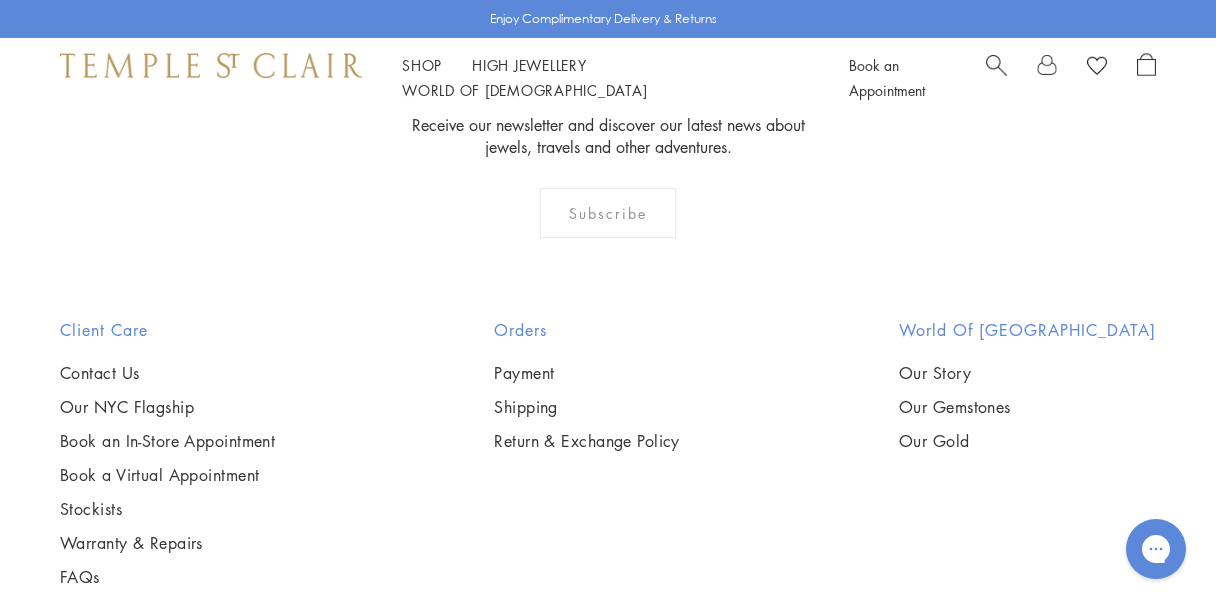 click at bounding box center [0, 0] 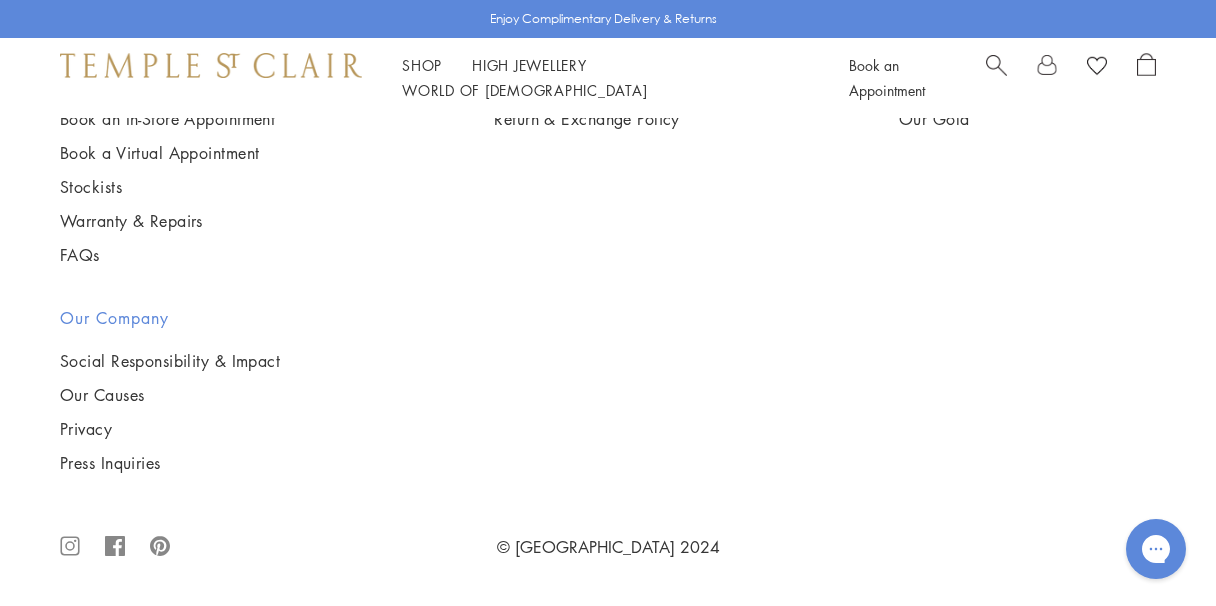 scroll, scrollTop: 2596, scrollLeft: 0, axis: vertical 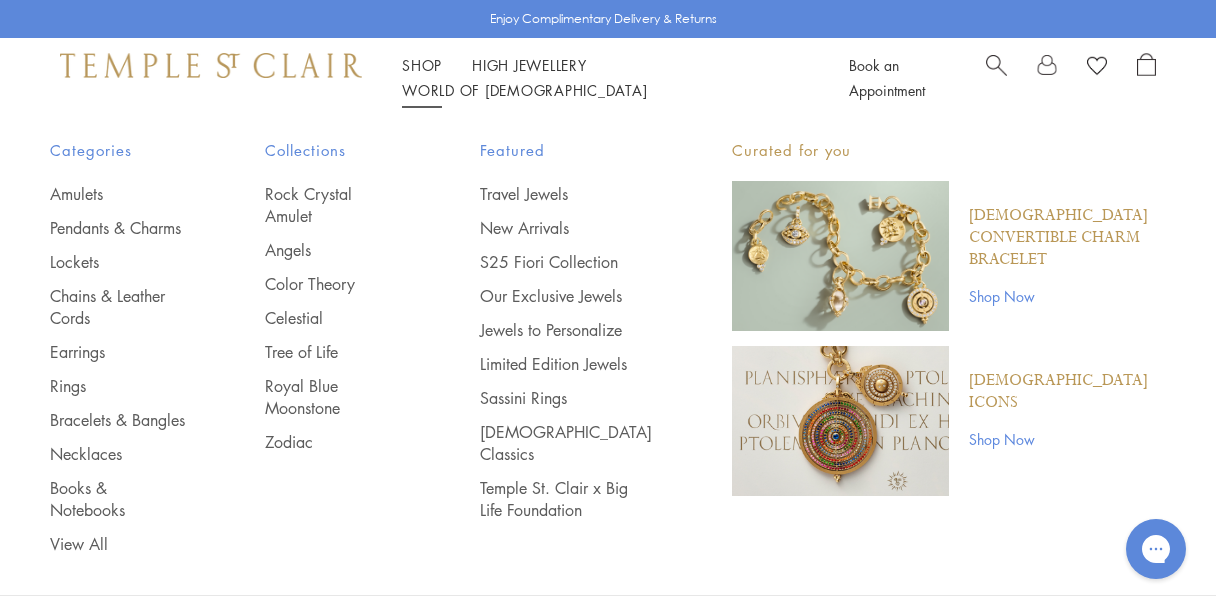 click at bounding box center (840, 421) 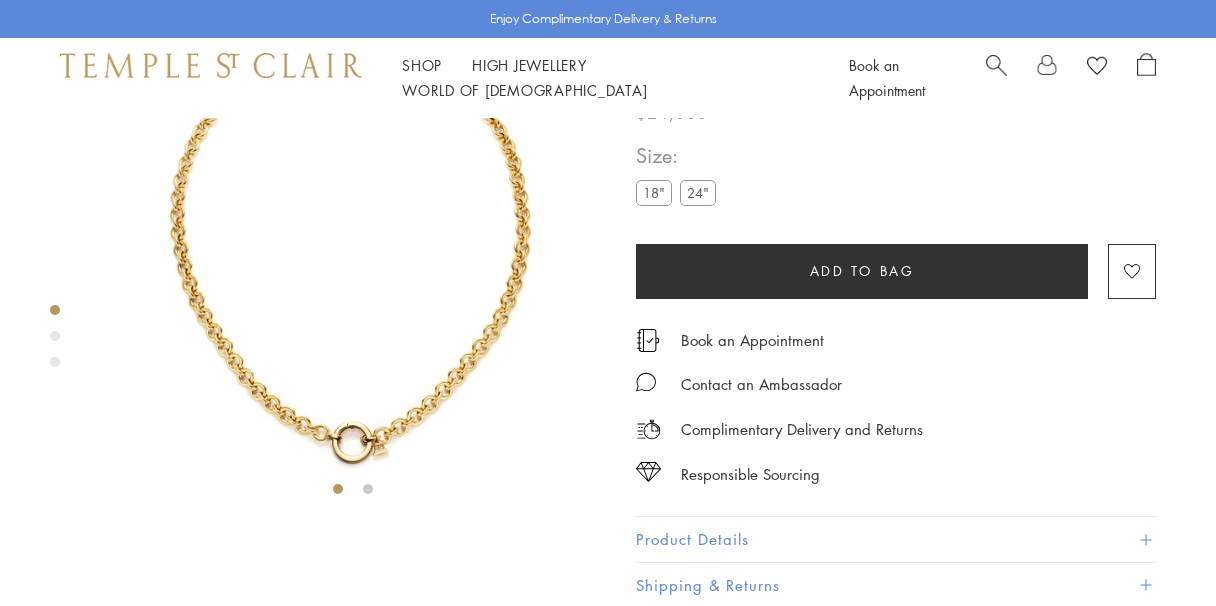 scroll, scrollTop: 0, scrollLeft: 0, axis: both 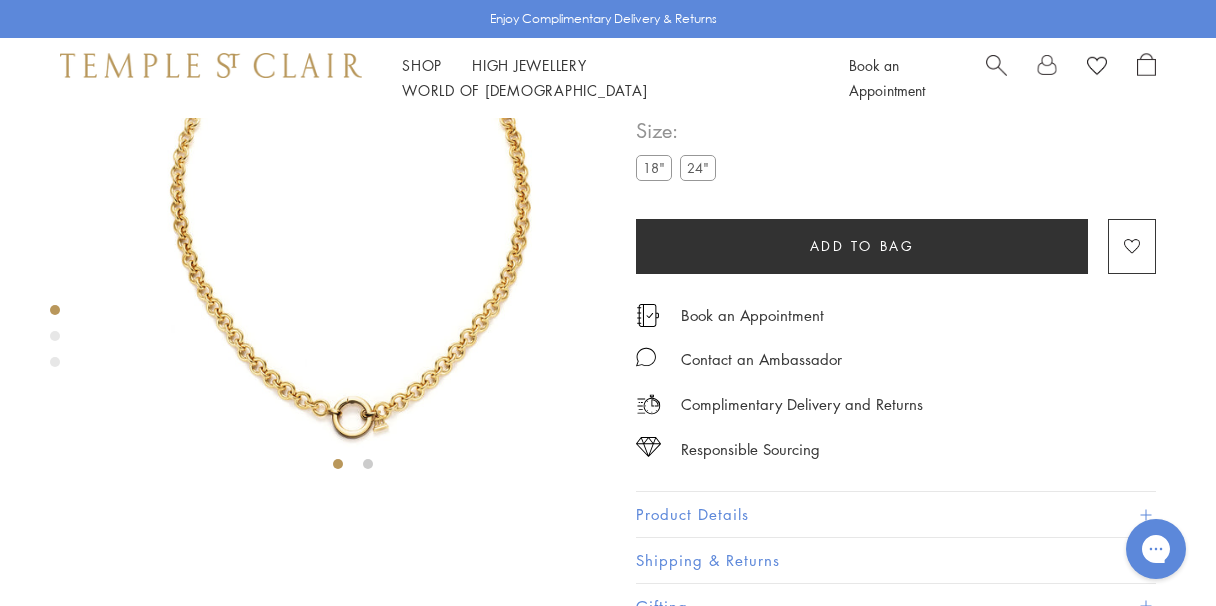 click at bounding box center (55, 341) 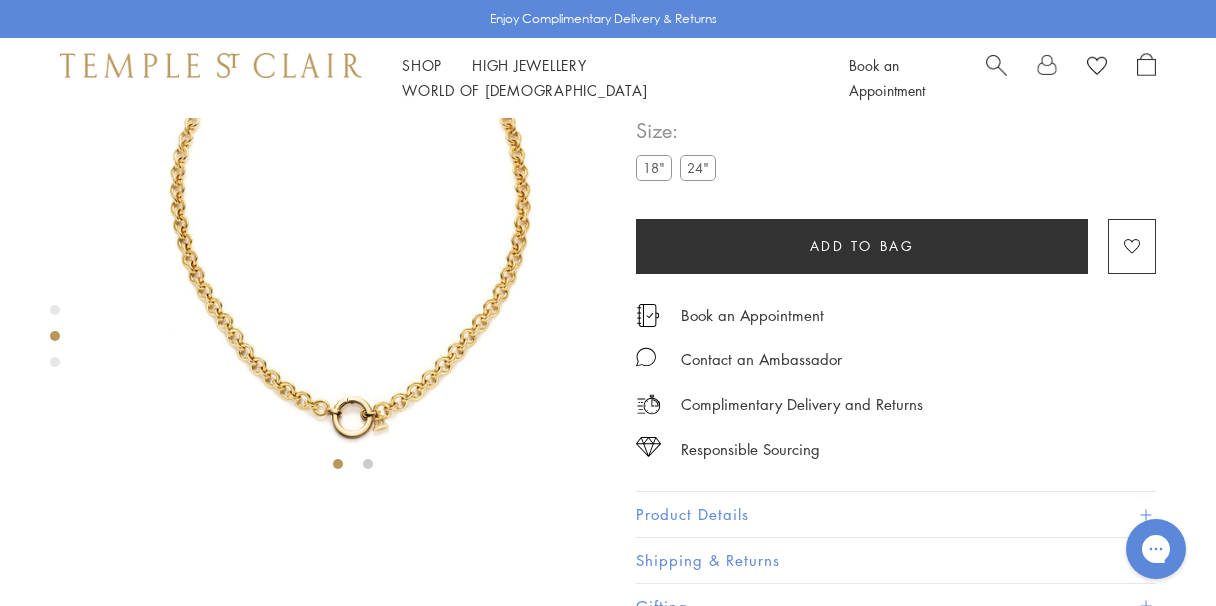 scroll, scrollTop: 544, scrollLeft: 0, axis: vertical 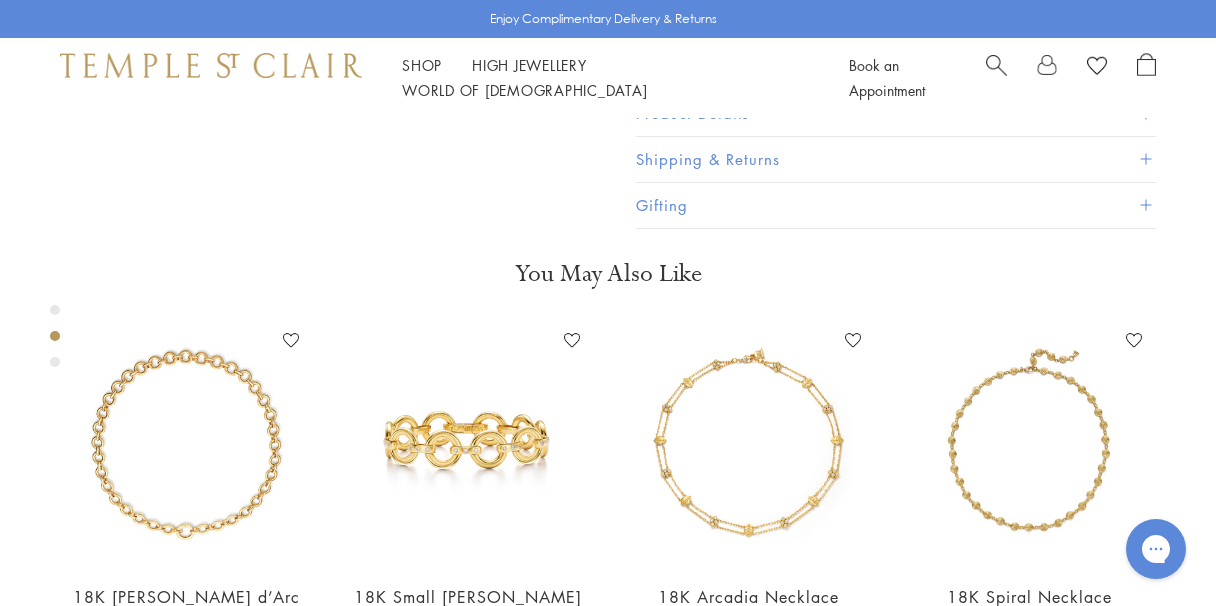 click at bounding box center [55, 362] 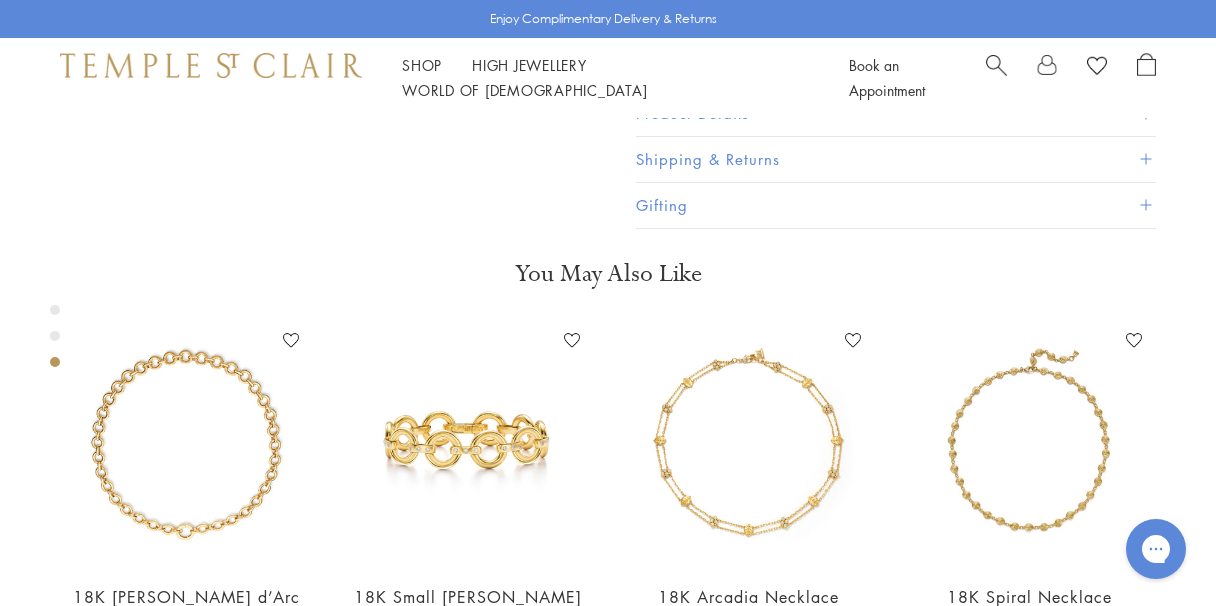 click at bounding box center [55, 362] 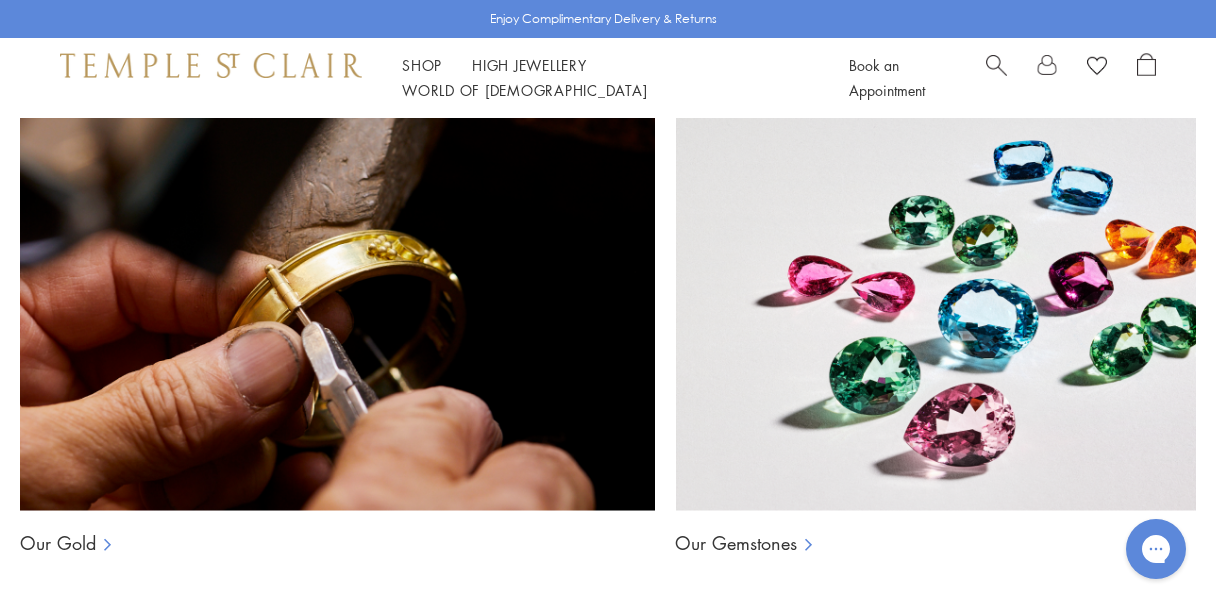 scroll, scrollTop: 1213, scrollLeft: 0, axis: vertical 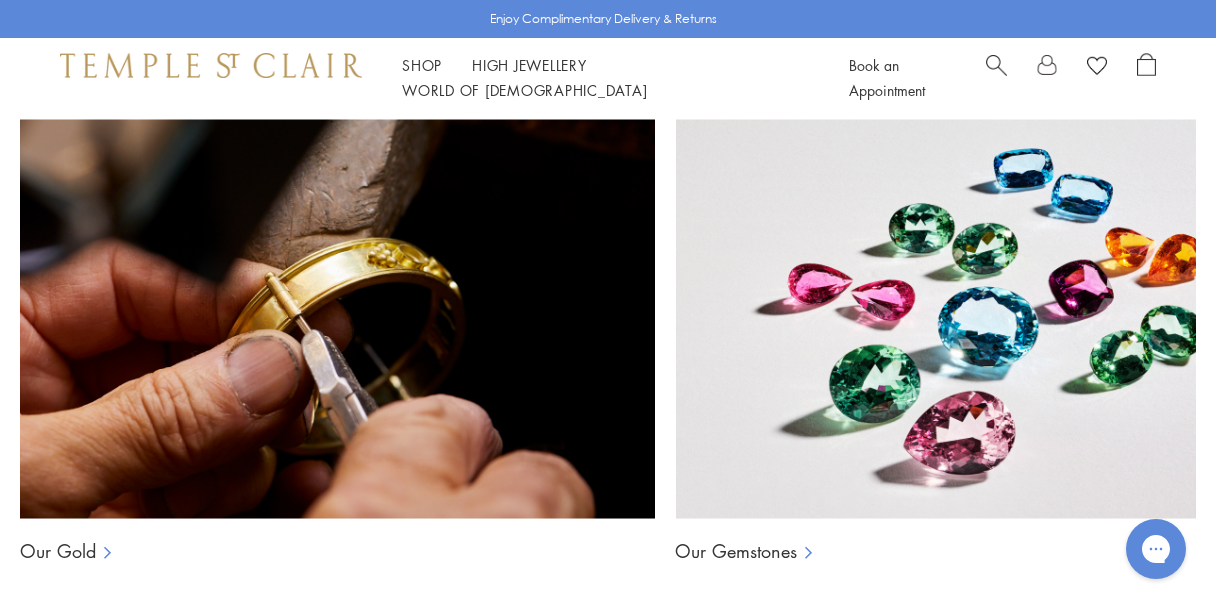 click at bounding box center [1029, -224] 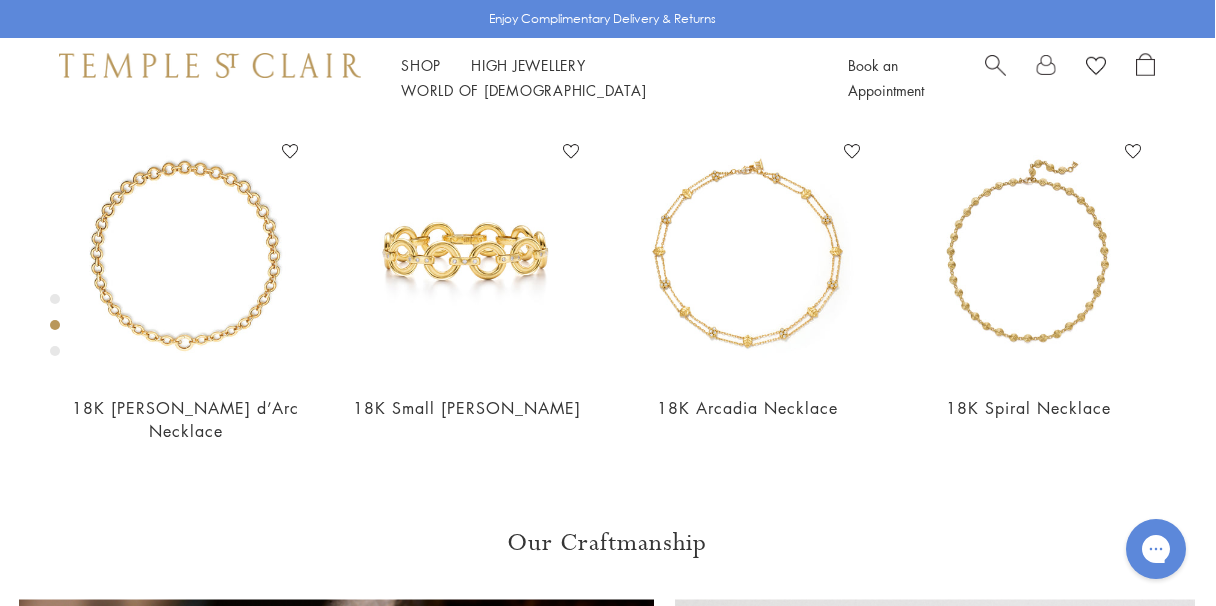scroll, scrollTop: 730, scrollLeft: 1, axis: both 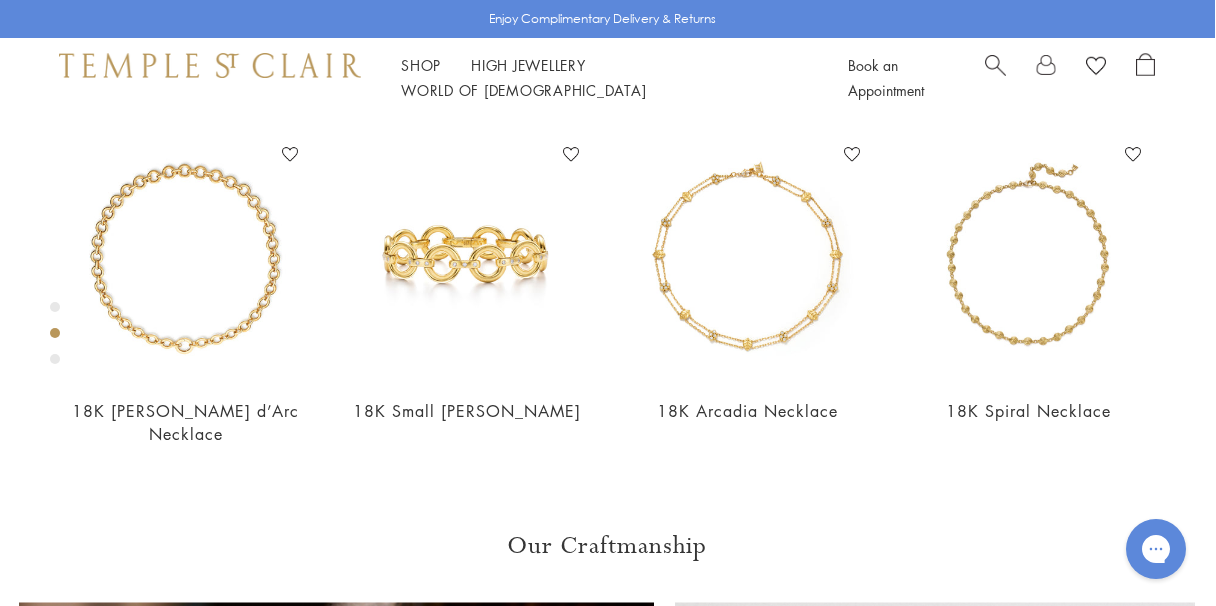 click at bounding box center [55, 359] 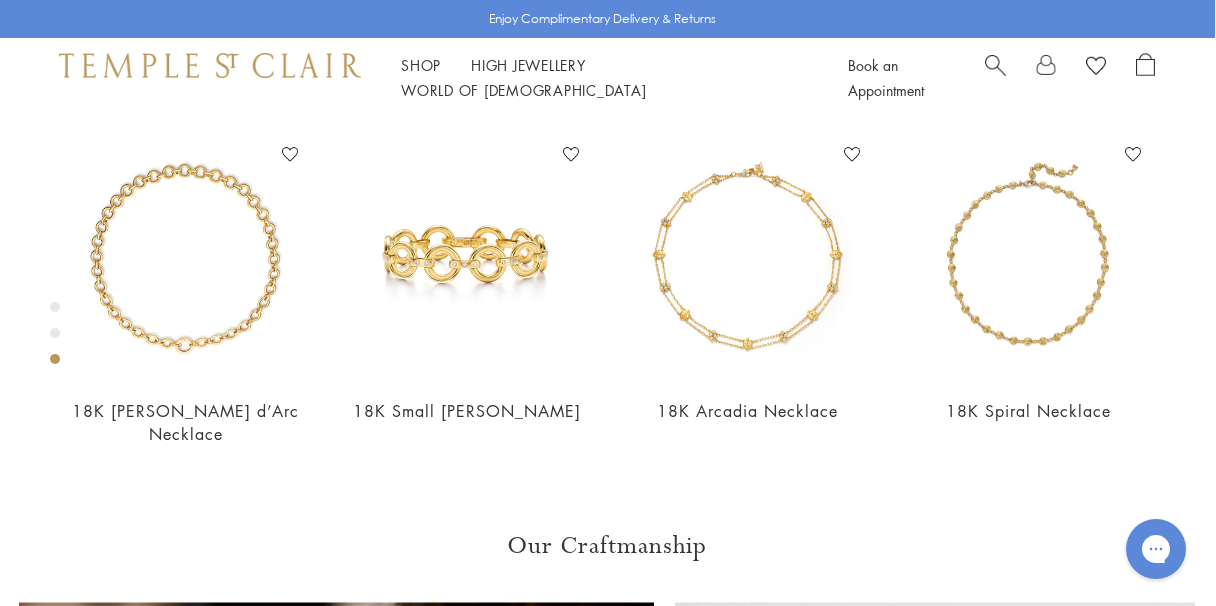 scroll, scrollTop: 118, scrollLeft: 1, axis: both 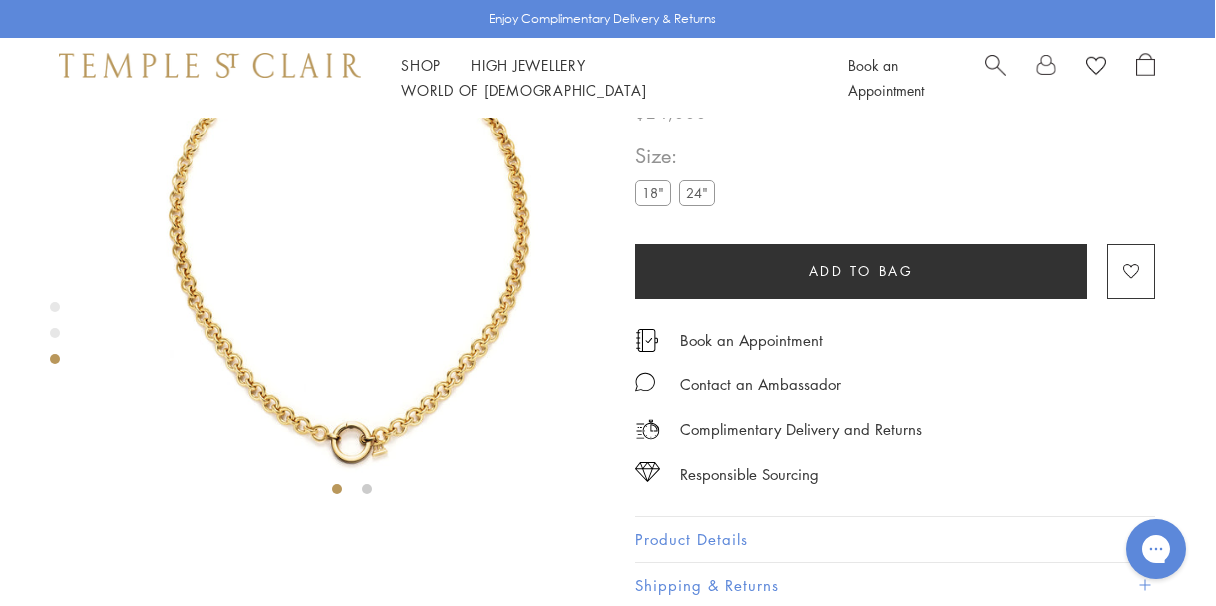 click at bounding box center [-660, 253] 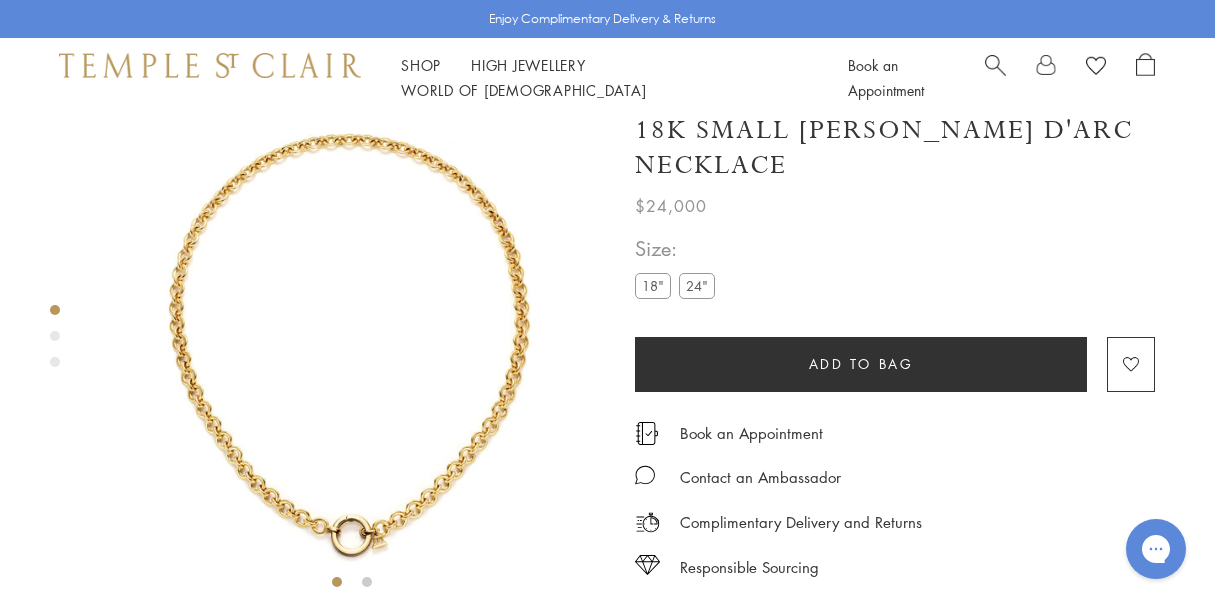 scroll, scrollTop: 24, scrollLeft: 2, axis: both 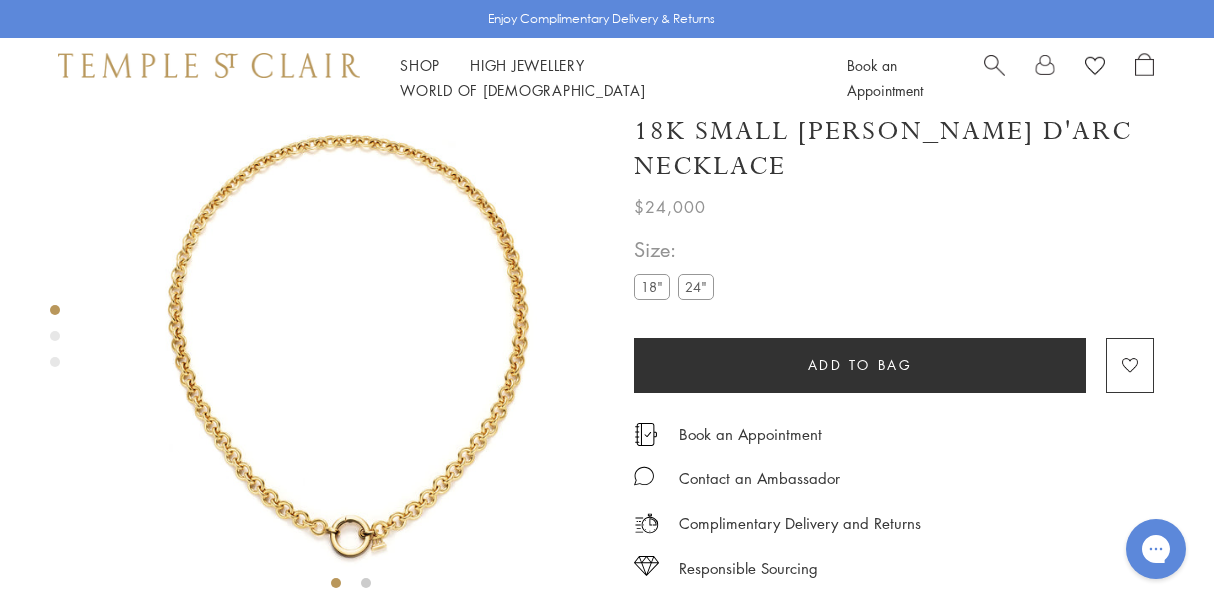 click at bounding box center [351, 347] 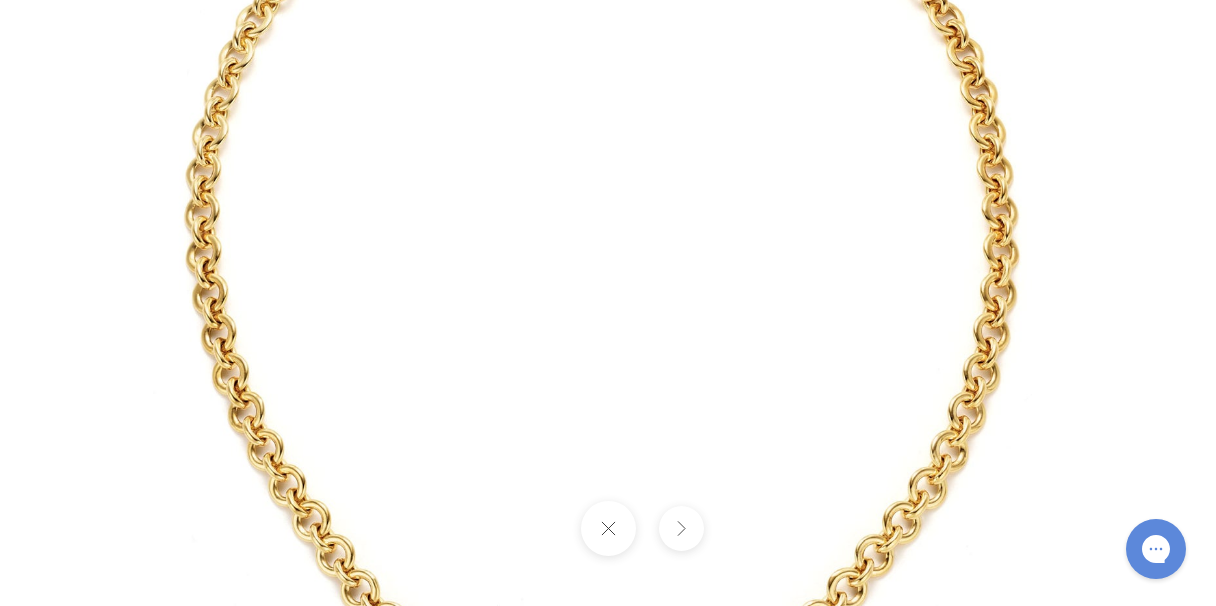 click at bounding box center (608, 303) 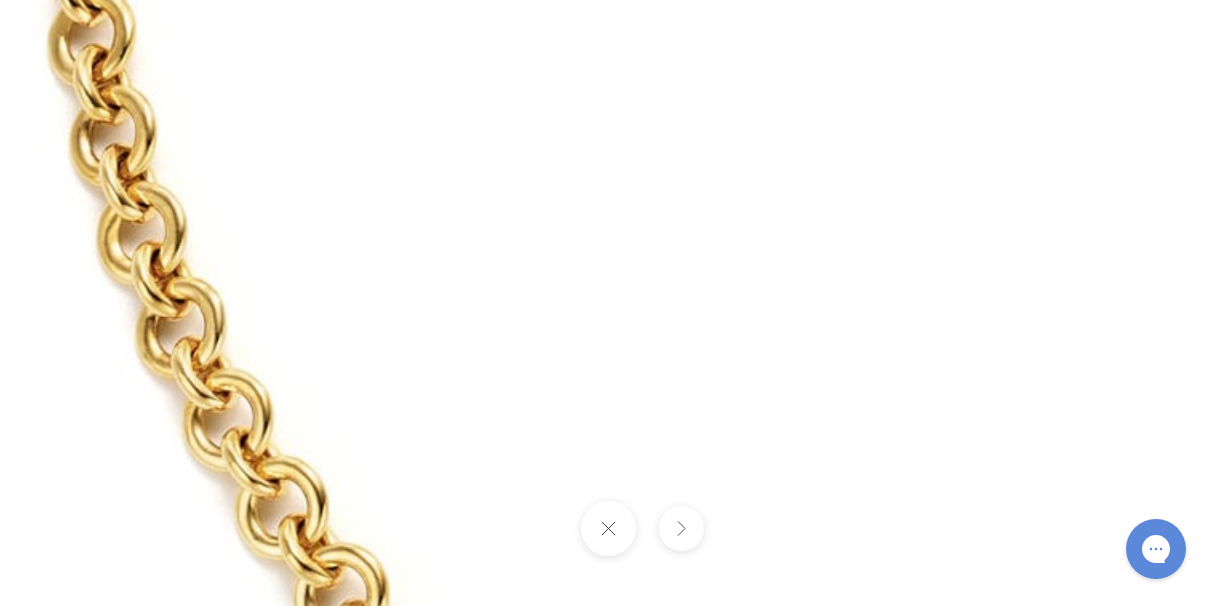 click at bounding box center [1071, 59] 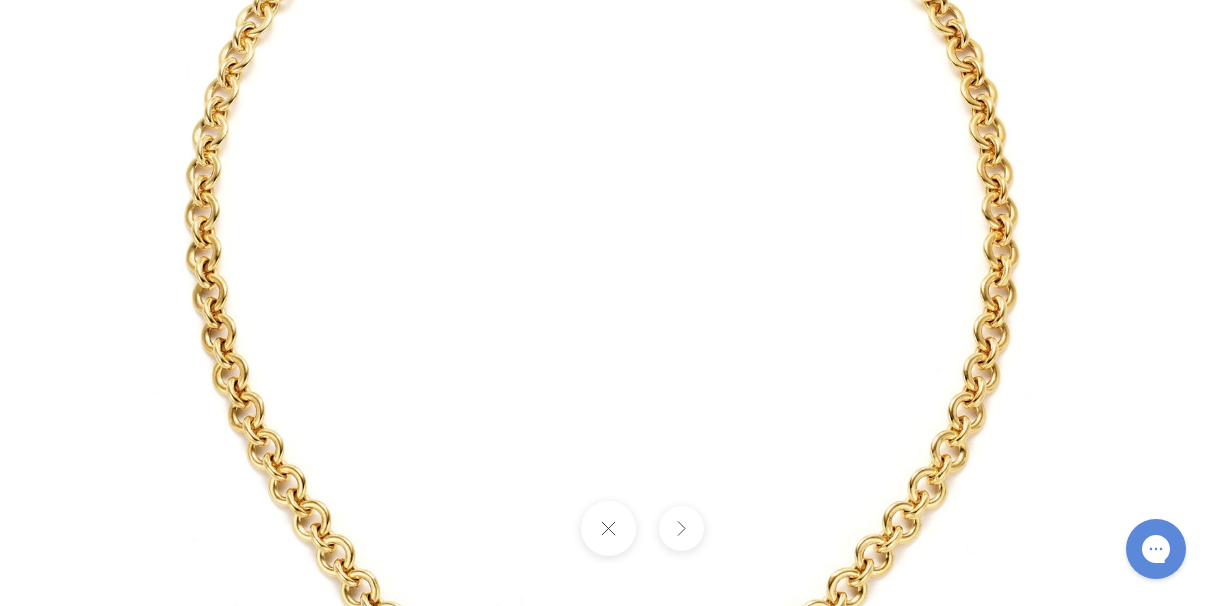 click at bounding box center (608, 303) 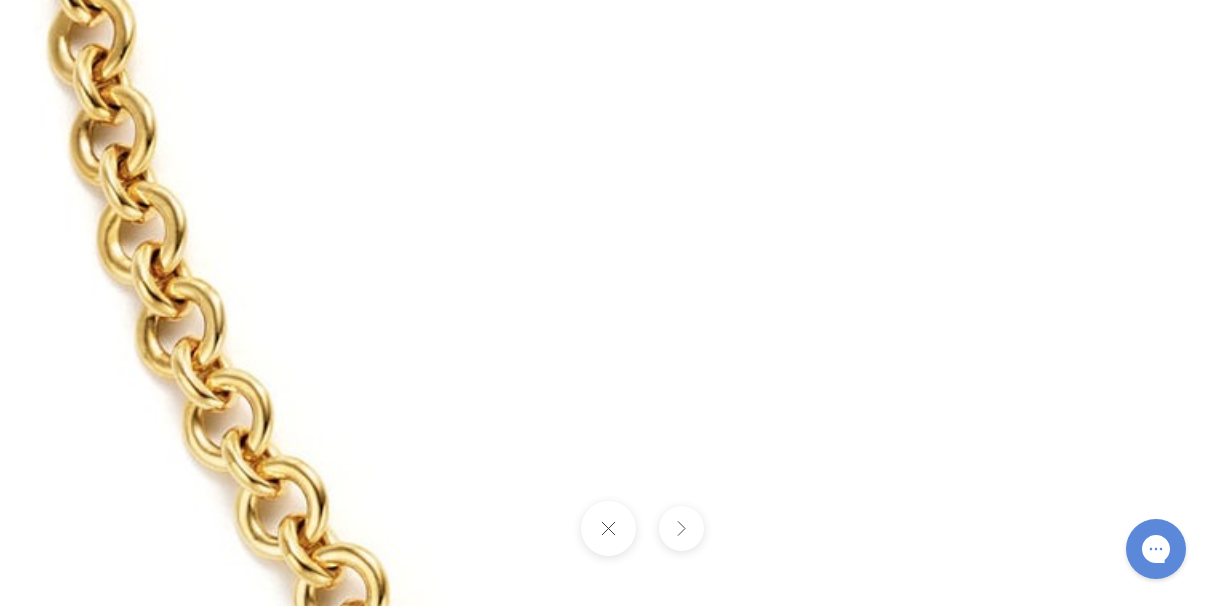 click at bounding box center (1071, 59) 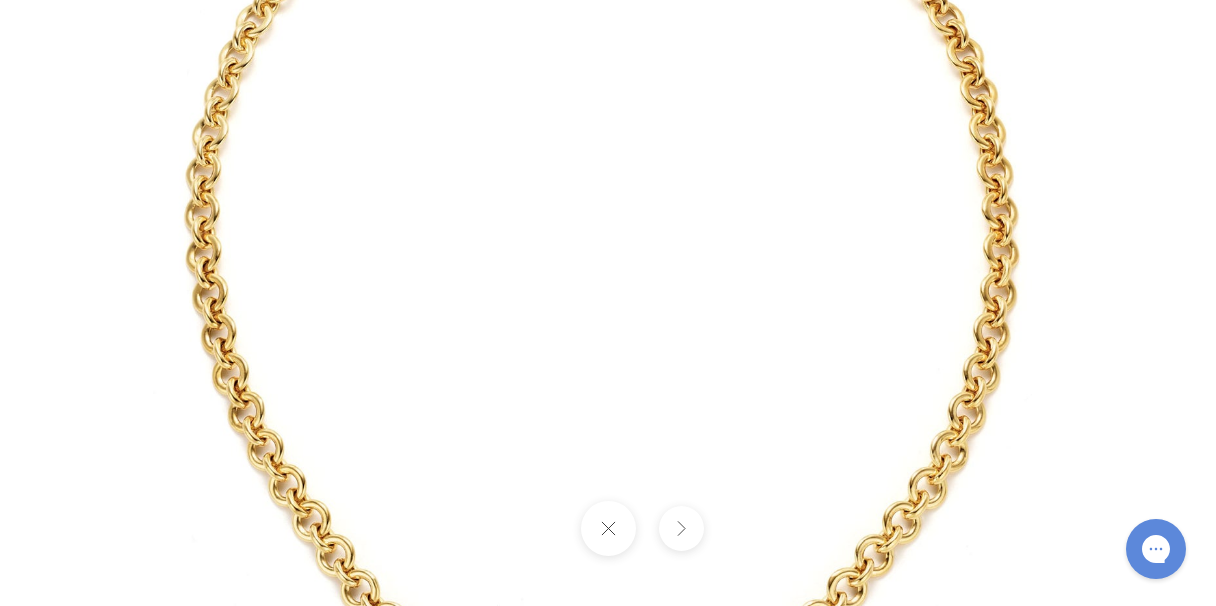 click at bounding box center [607, 528] 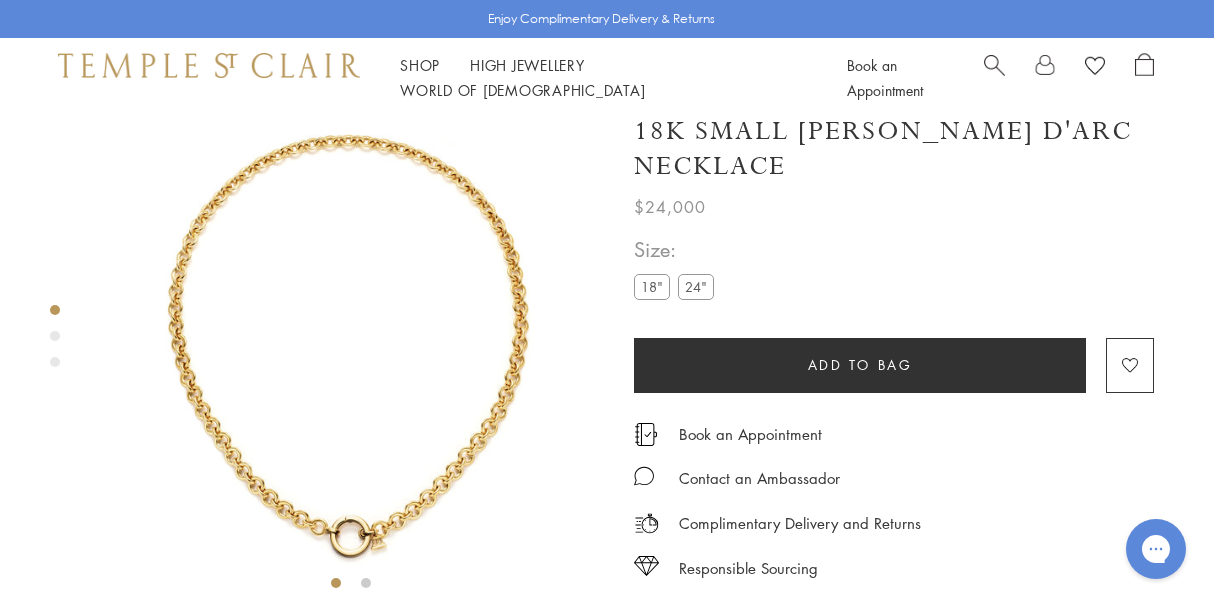 scroll, scrollTop: 544, scrollLeft: 0, axis: vertical 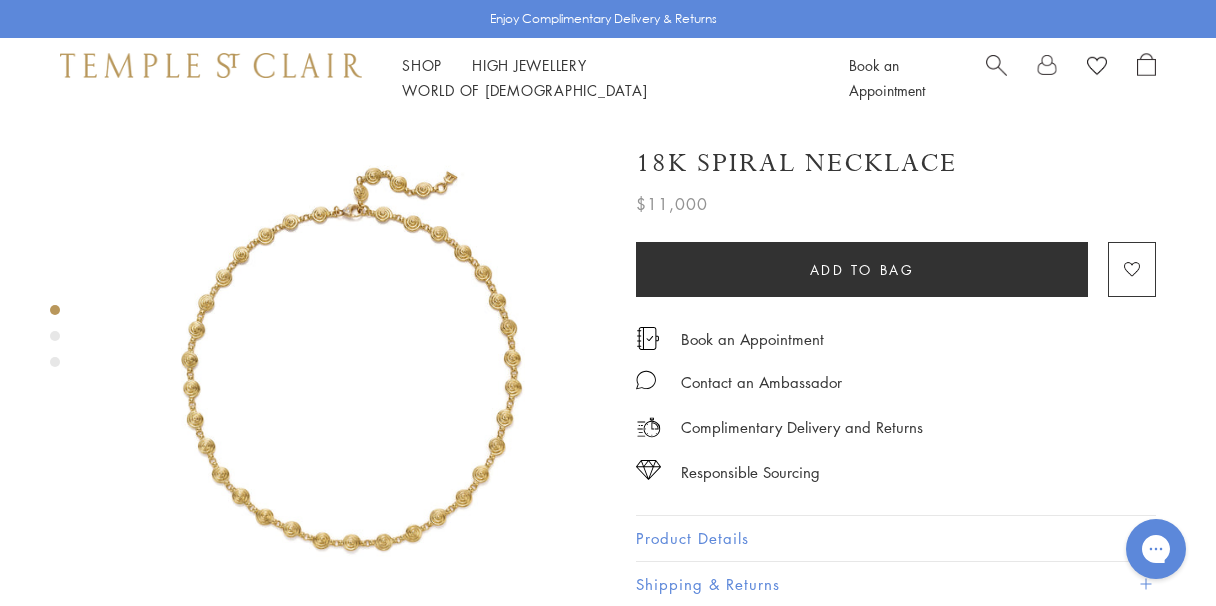 click at bounding box center [55, 336] 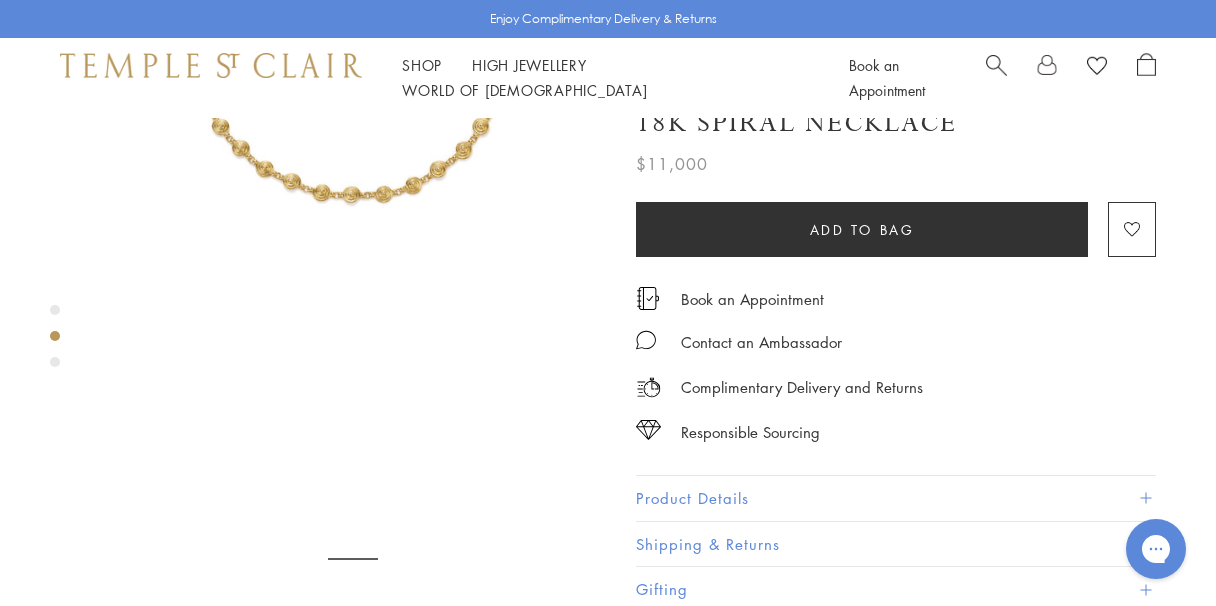 scroll, scrollTop: 544, scrollLeft: 0, axis: vertical 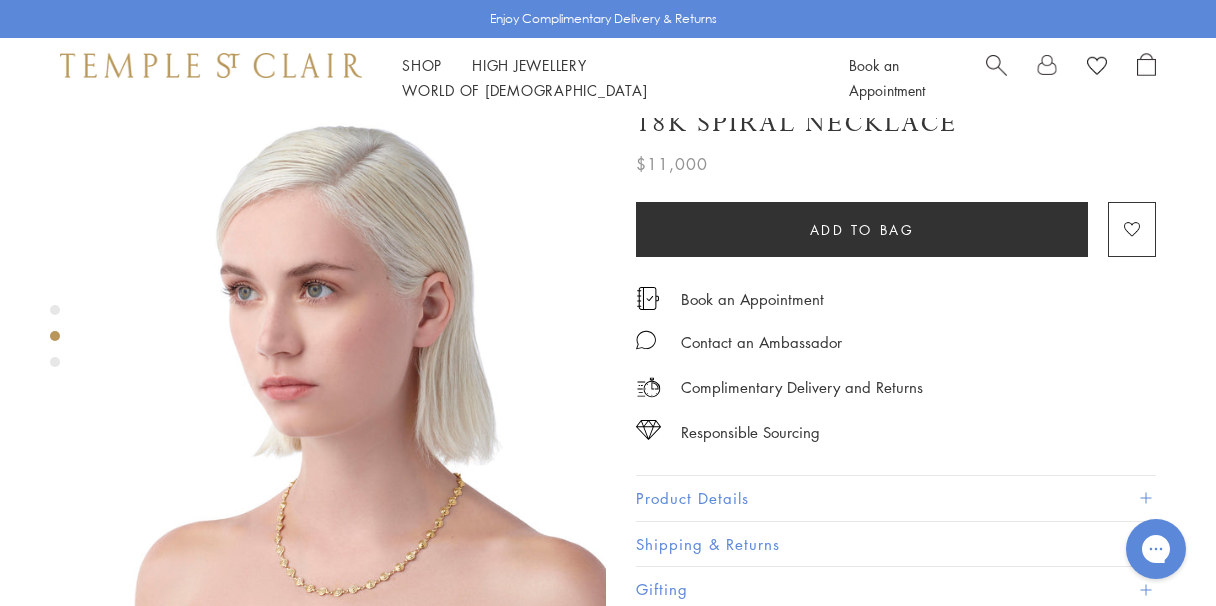 click at bounding box center [55, 362] 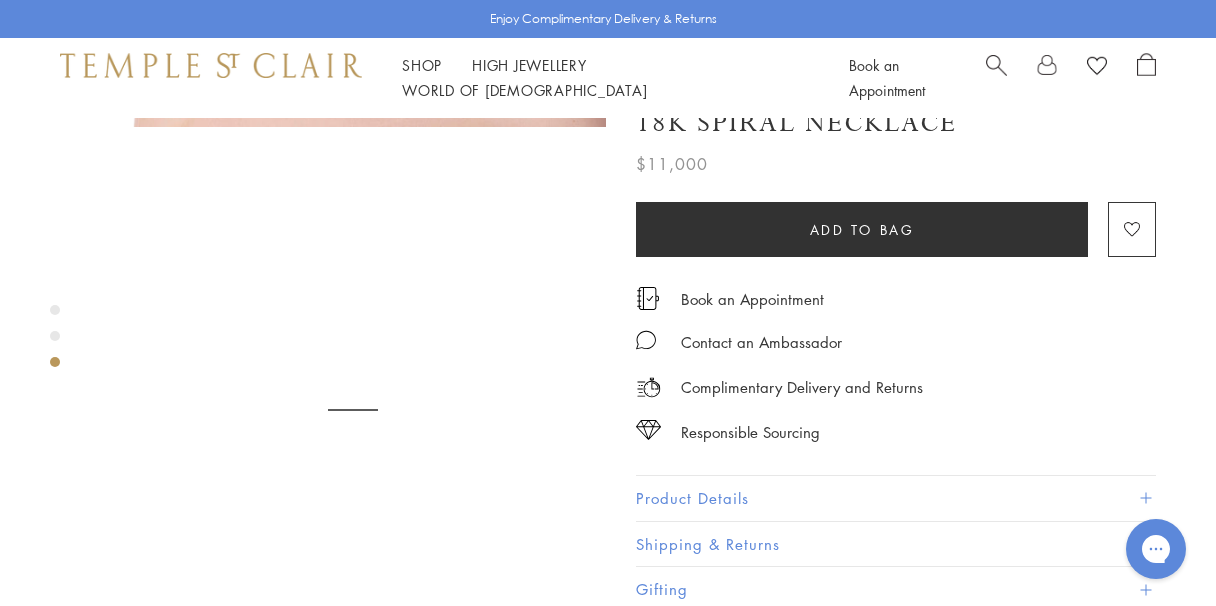 scroll, scrollTop: 1050, scrollLeft: 0, axis: vertical 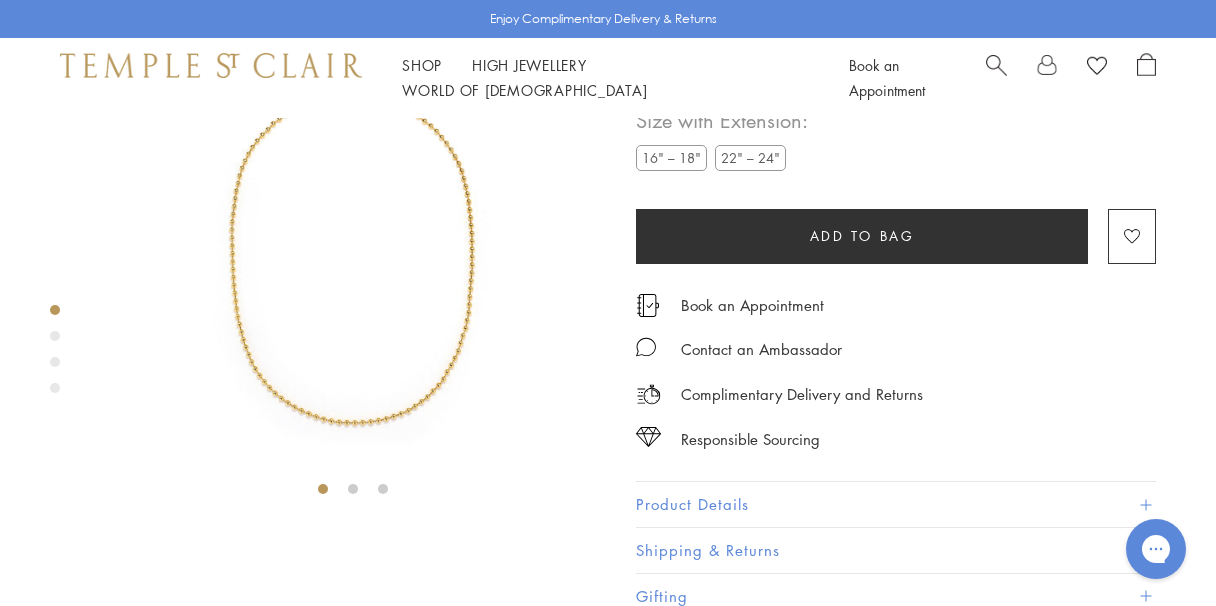 click at bounding box center (55, 388) 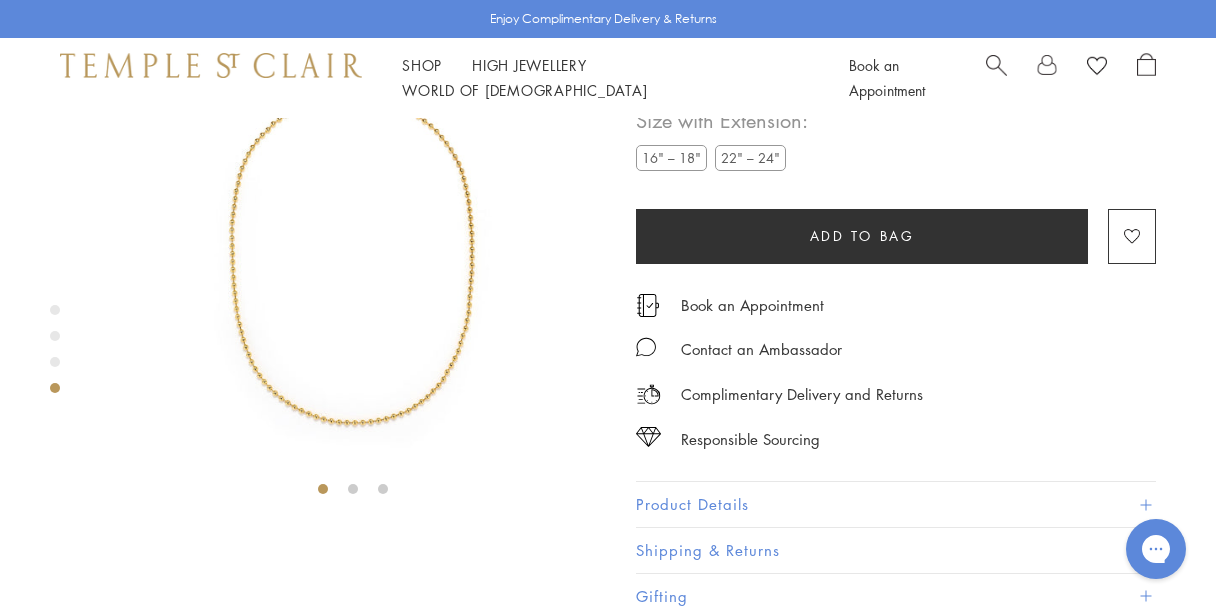 click at bounding box center [55, 336] 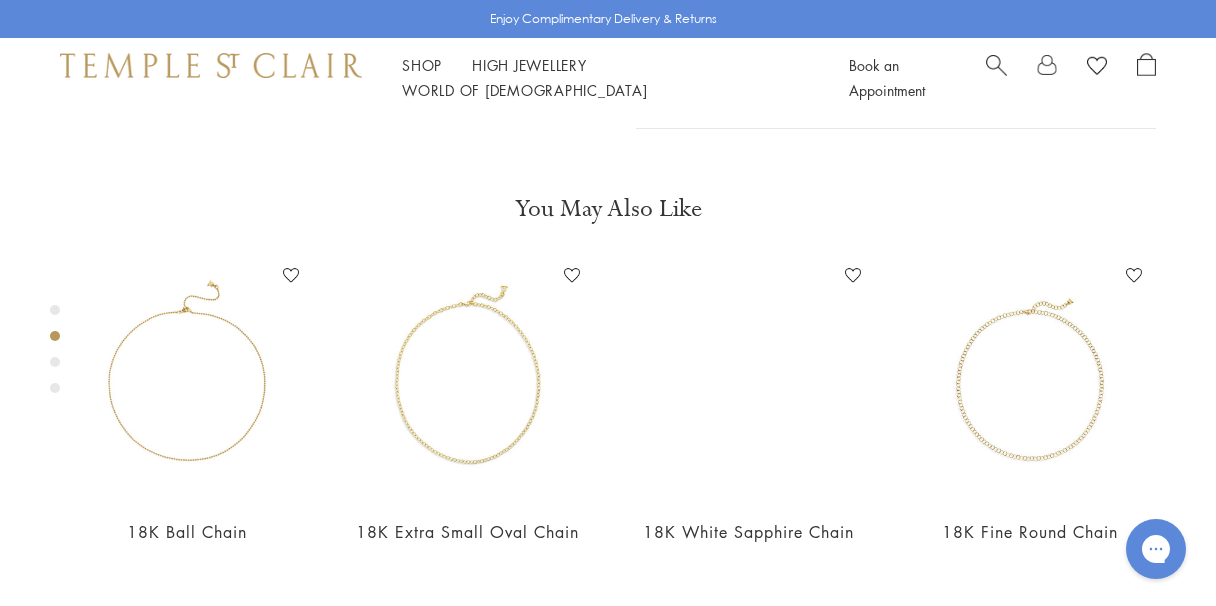 scroll, scrollTop: 617, scrollLeft: 0, axis: vertical 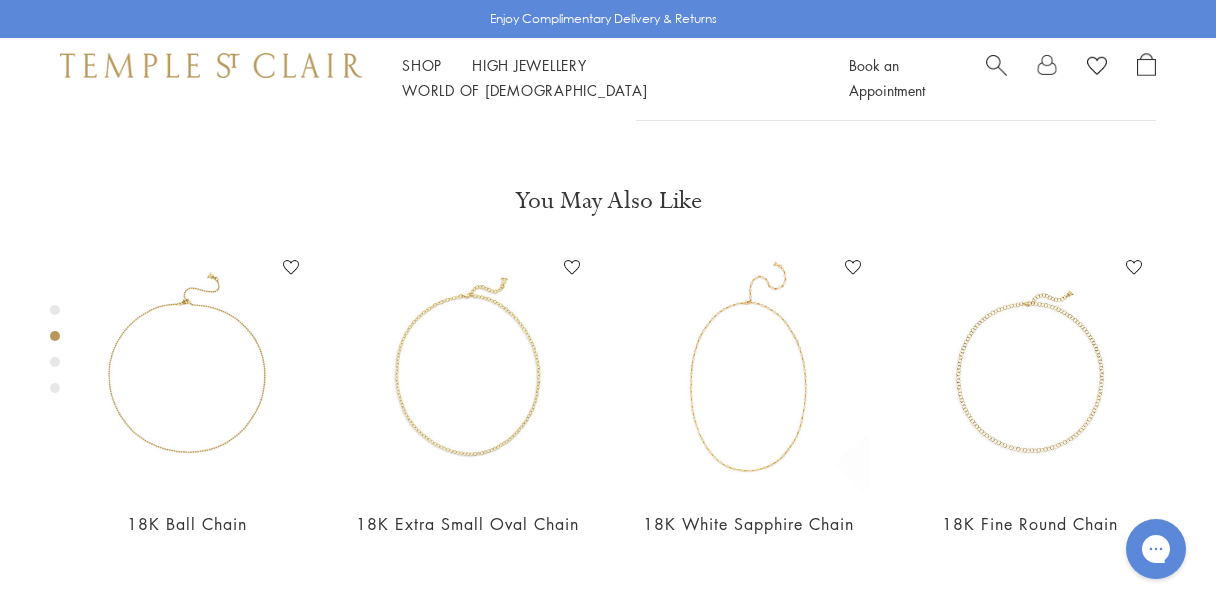 click at bounding box center [-659, -246] 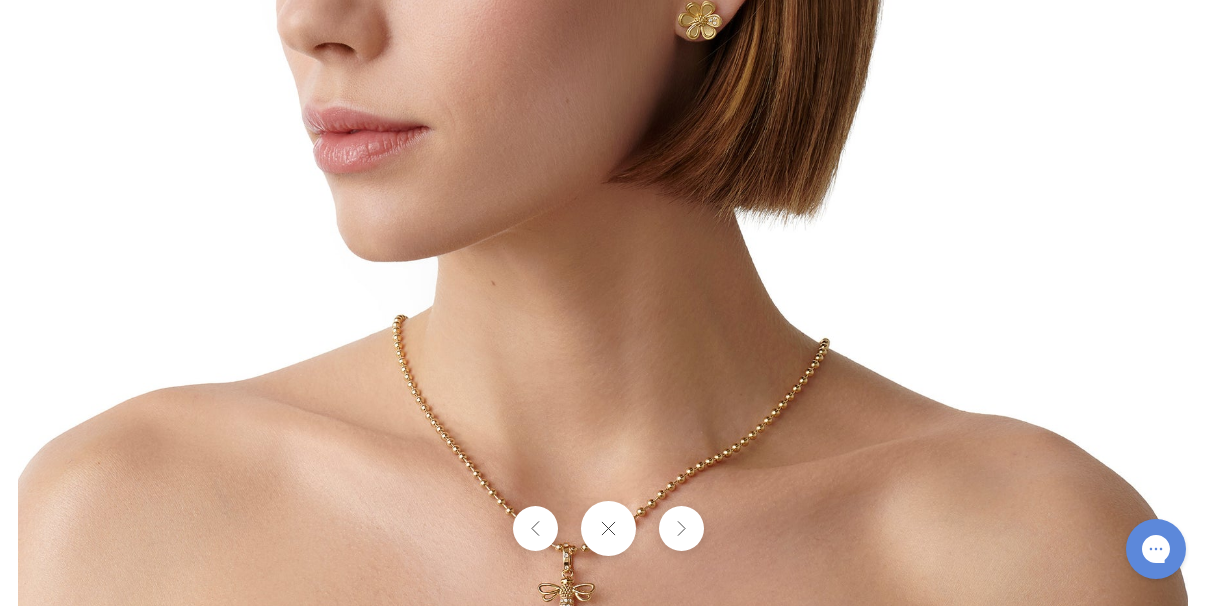 drag, startPoint x: 716, startPoint y: 448, endPoint x: 705, endPoint y: 241, distance: 207.29207 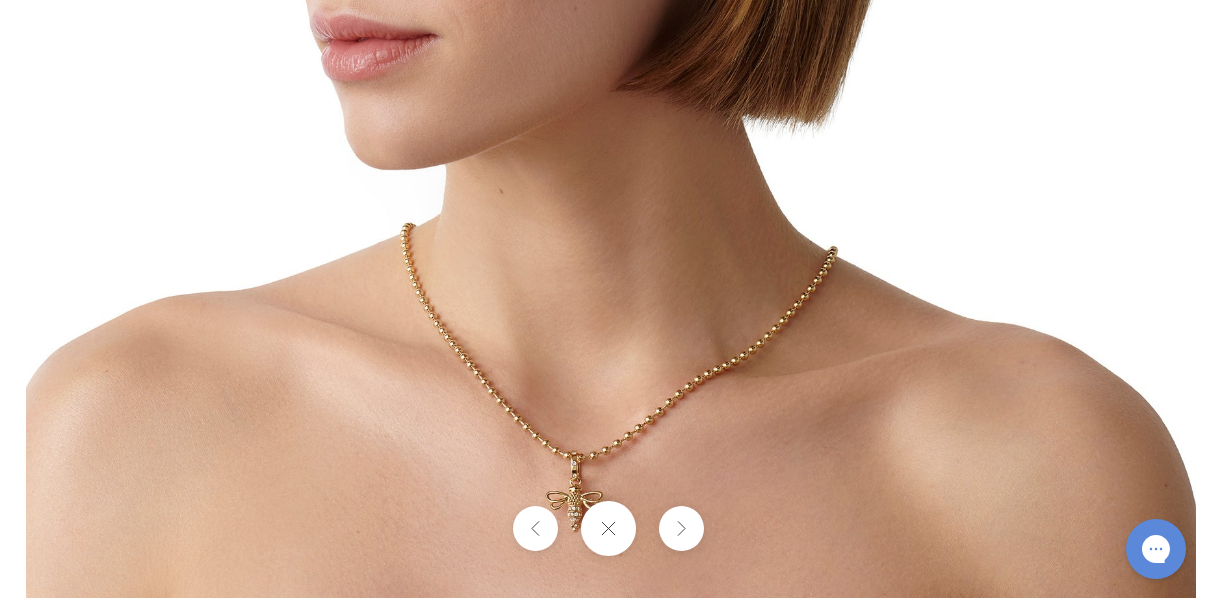 drag, startPoint x: 737, startPoint y: 497, endPoint x: 754, endPoint y: 369, distance: 129.12398 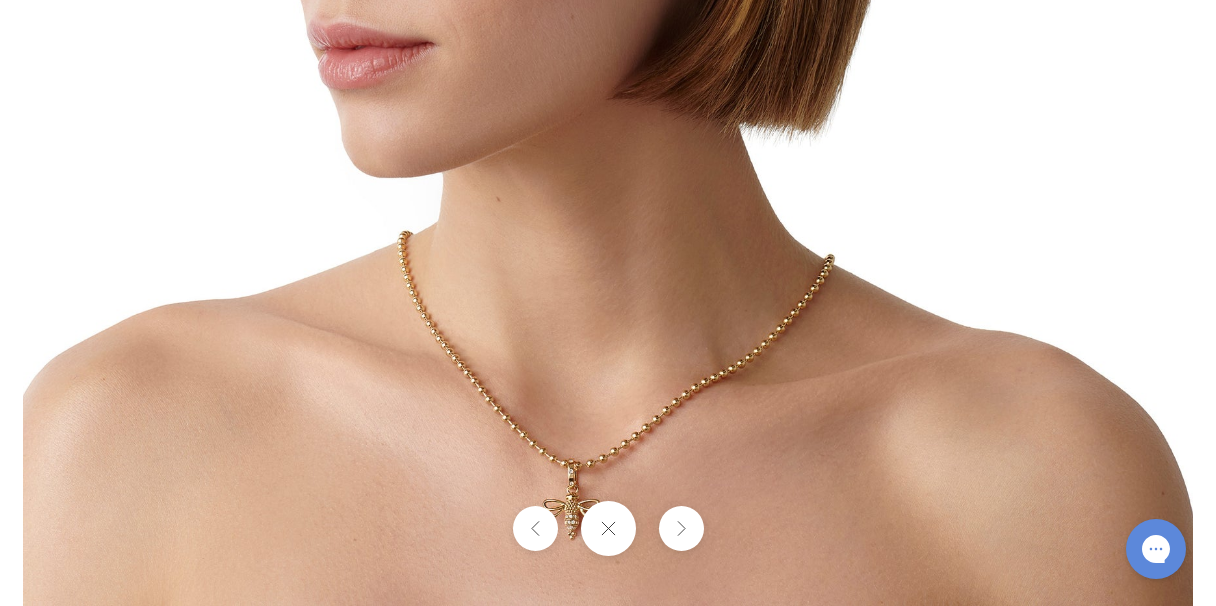 scroll, scrollTop: 118, scrollLeft: 0, axis: vertical 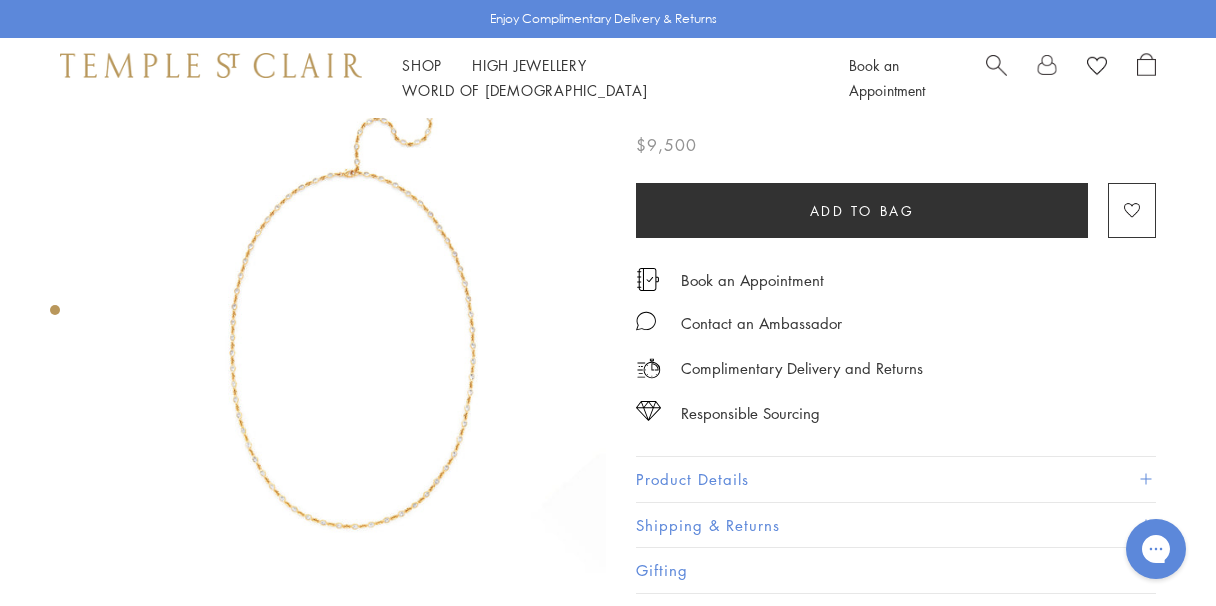 click at bounding box center (353, 320) 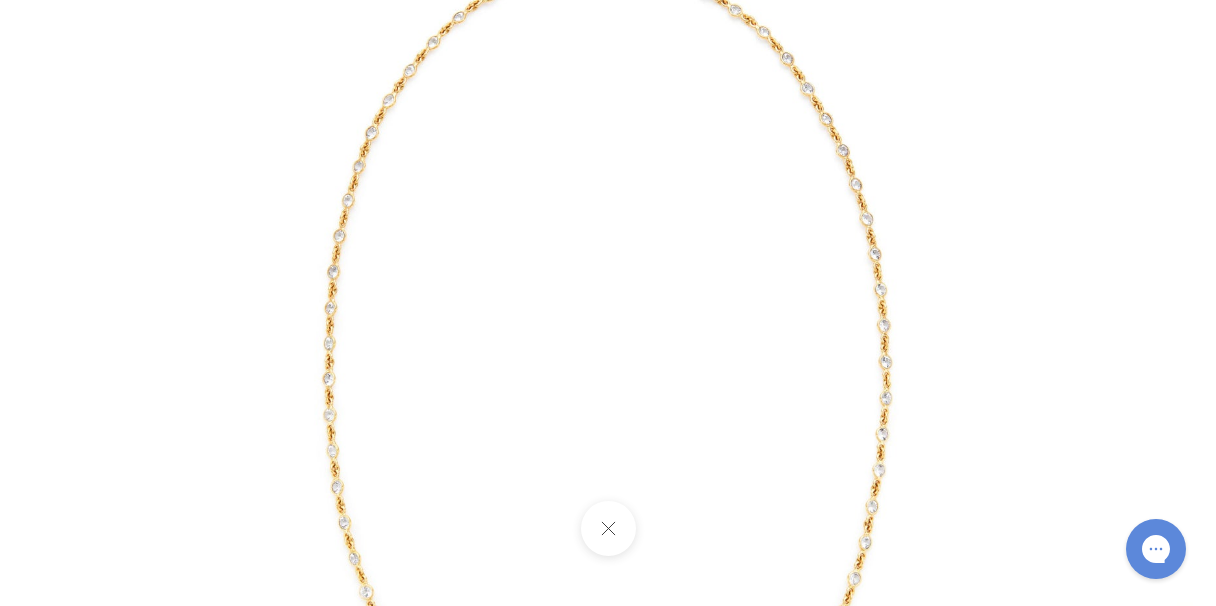 click at bounding box center (608, 303) 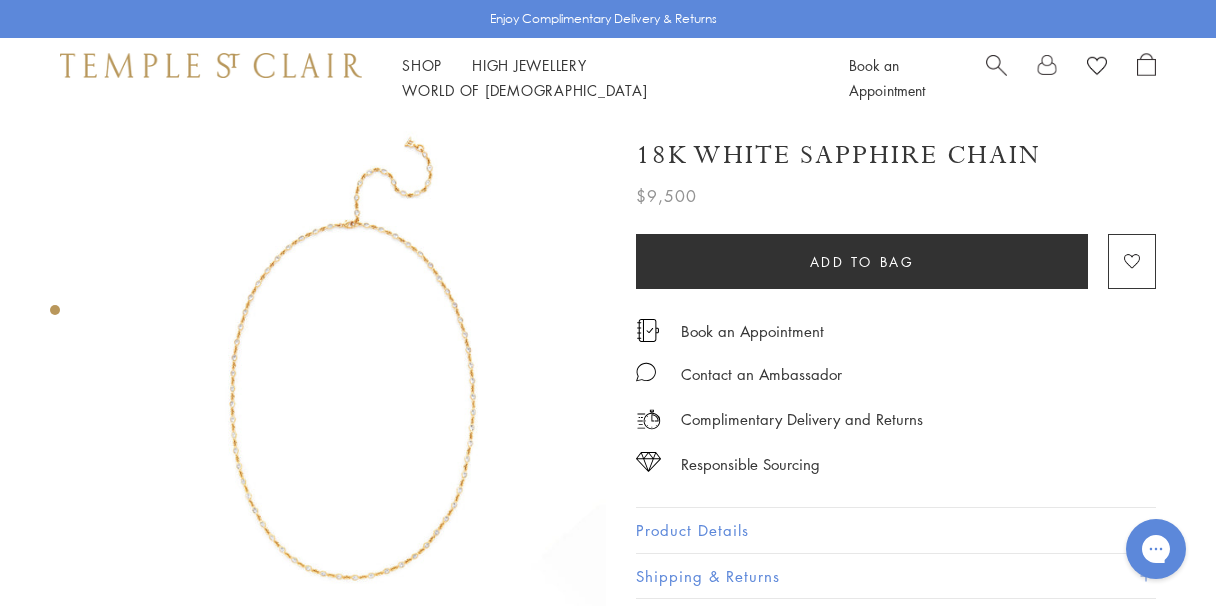 scroll, scrollTop: 0, scrollLeft: 0, axis: both 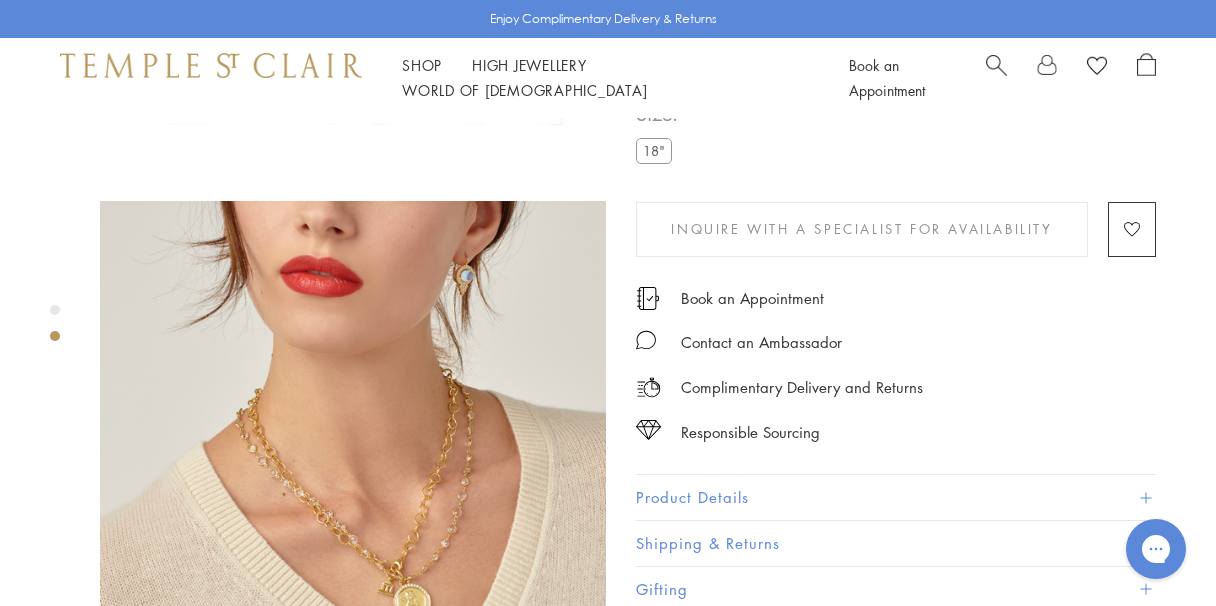 click at bounding box center (353, 454) 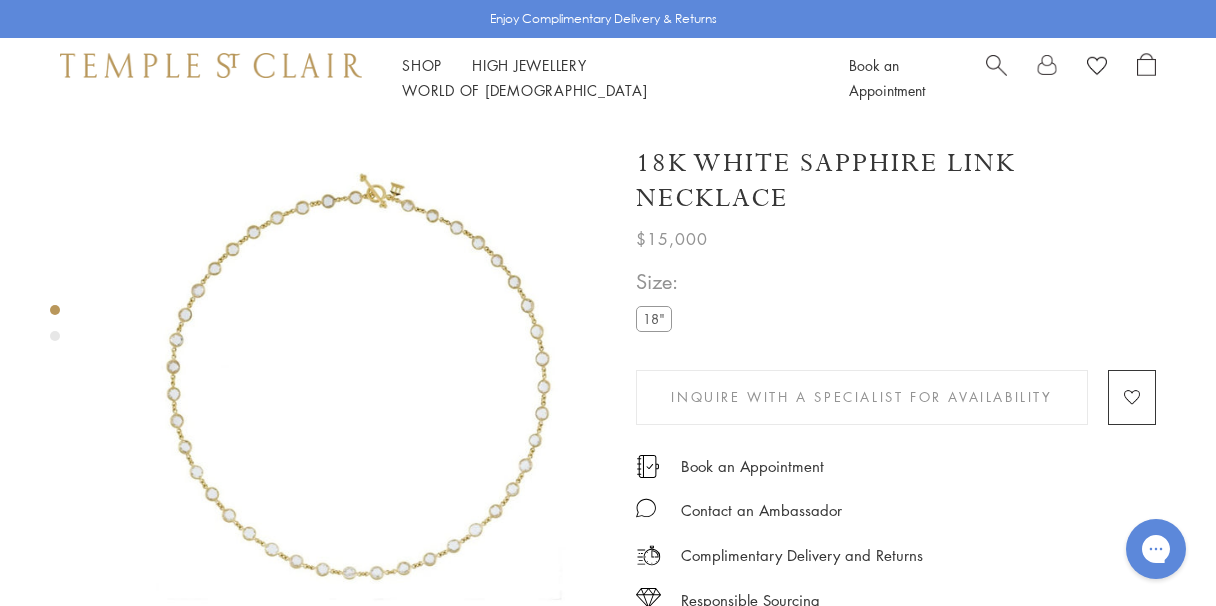 scroll, scrollTop: 0, scrollLeft: 0, axis: both 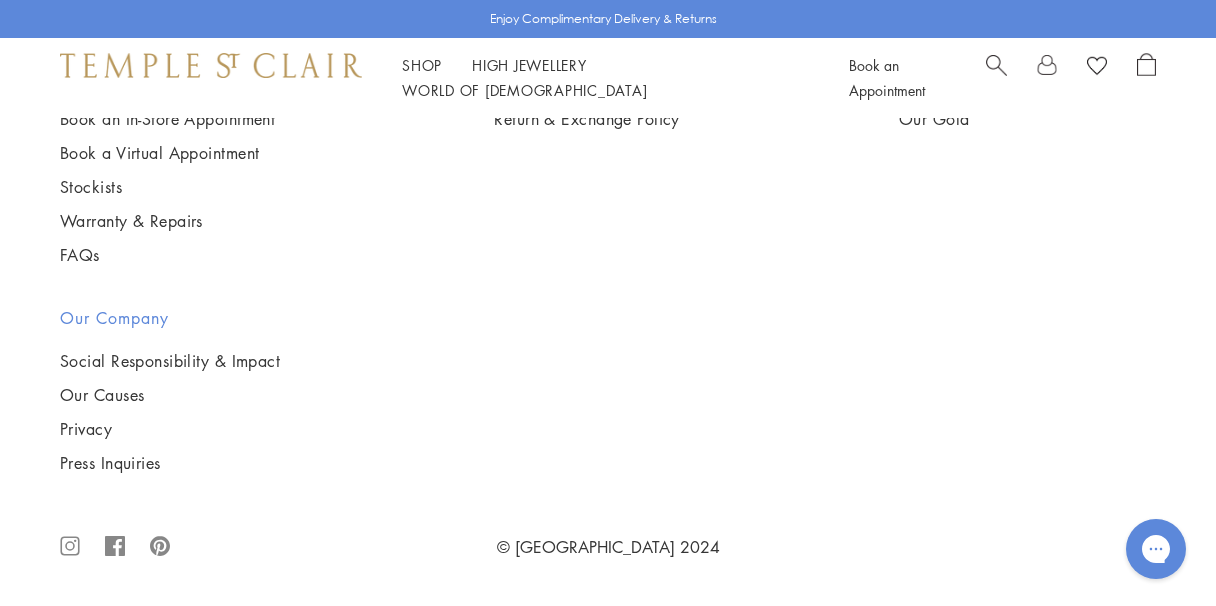 click at bounding box center [0, 0] 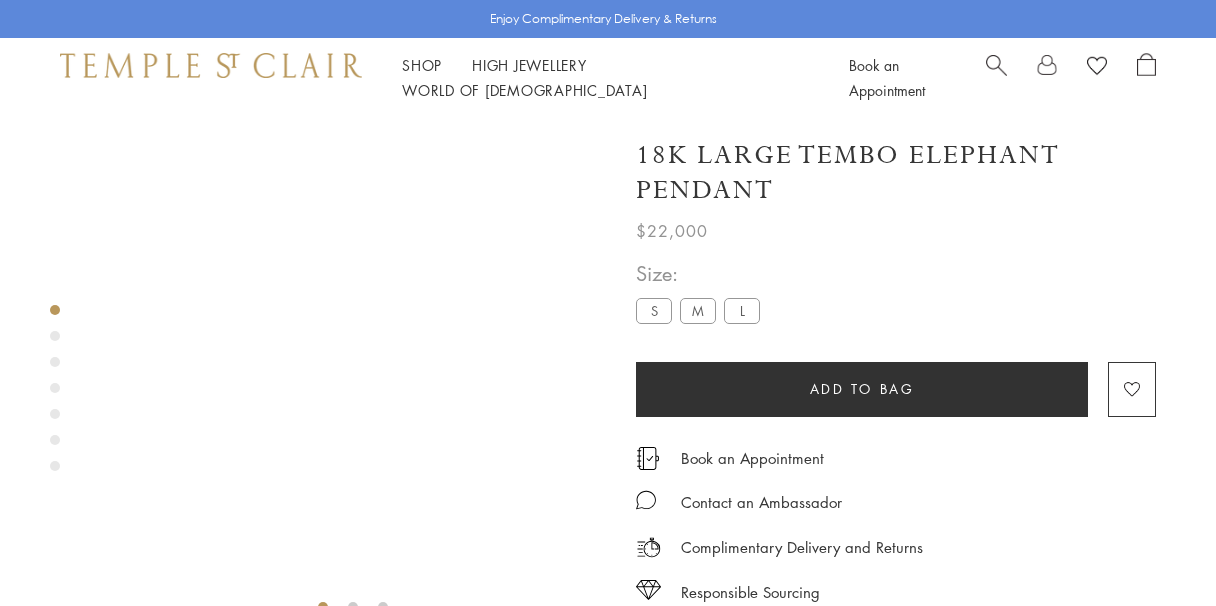scroll, scrollTop: 118, scrollLeft: 0, axis: vertical 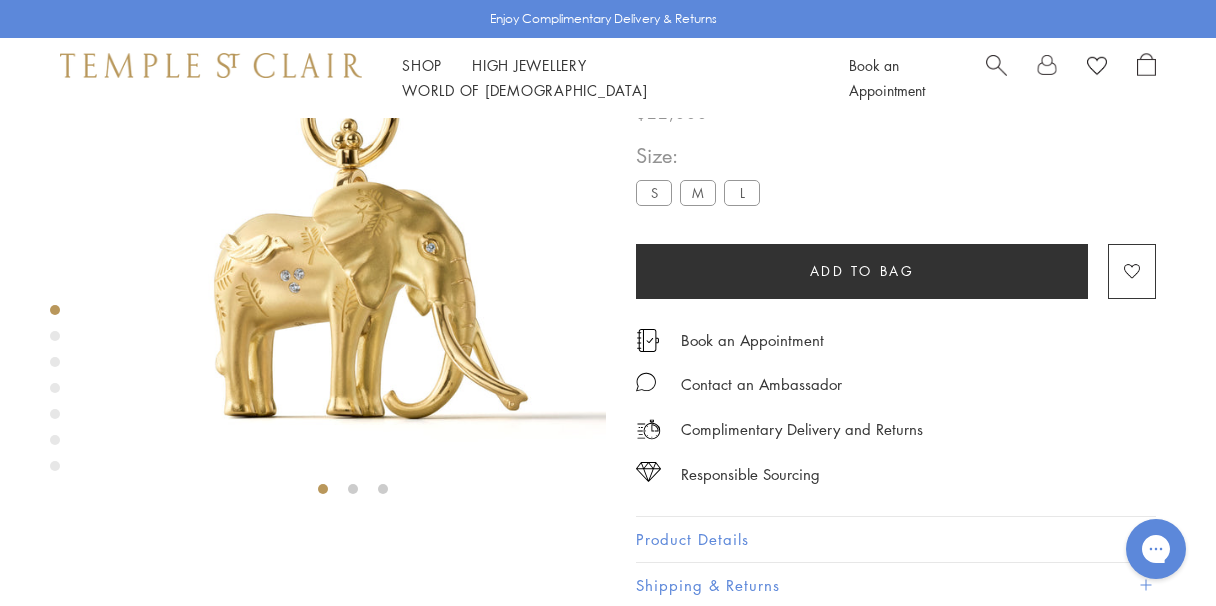 click at bounding box center [55, 336] 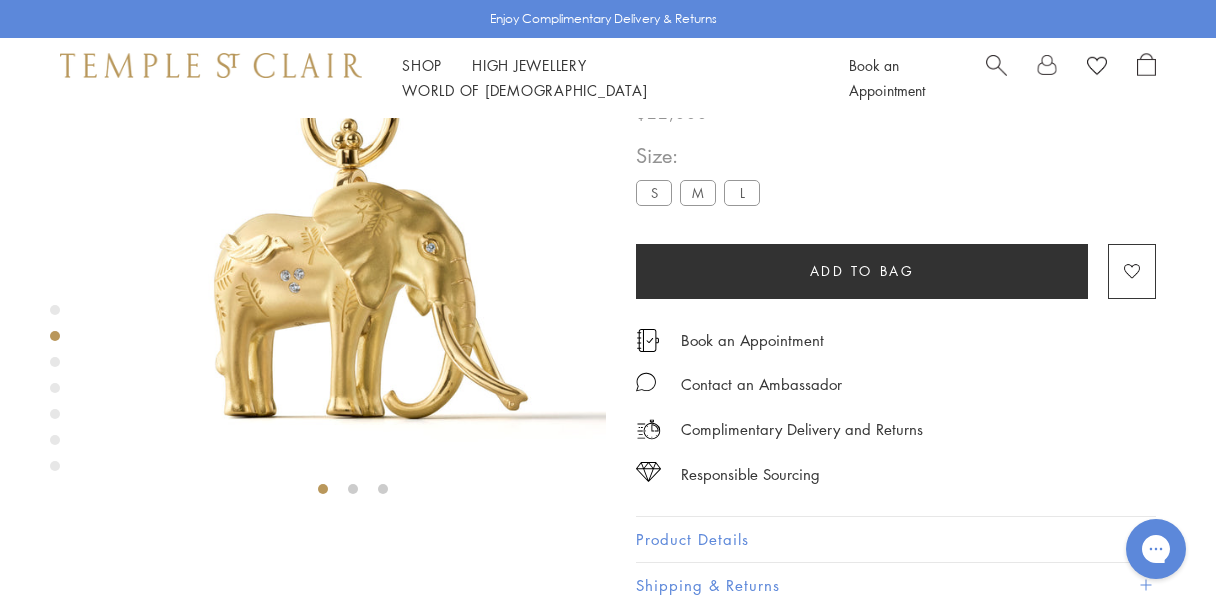 click at bounding box center [55, 393] 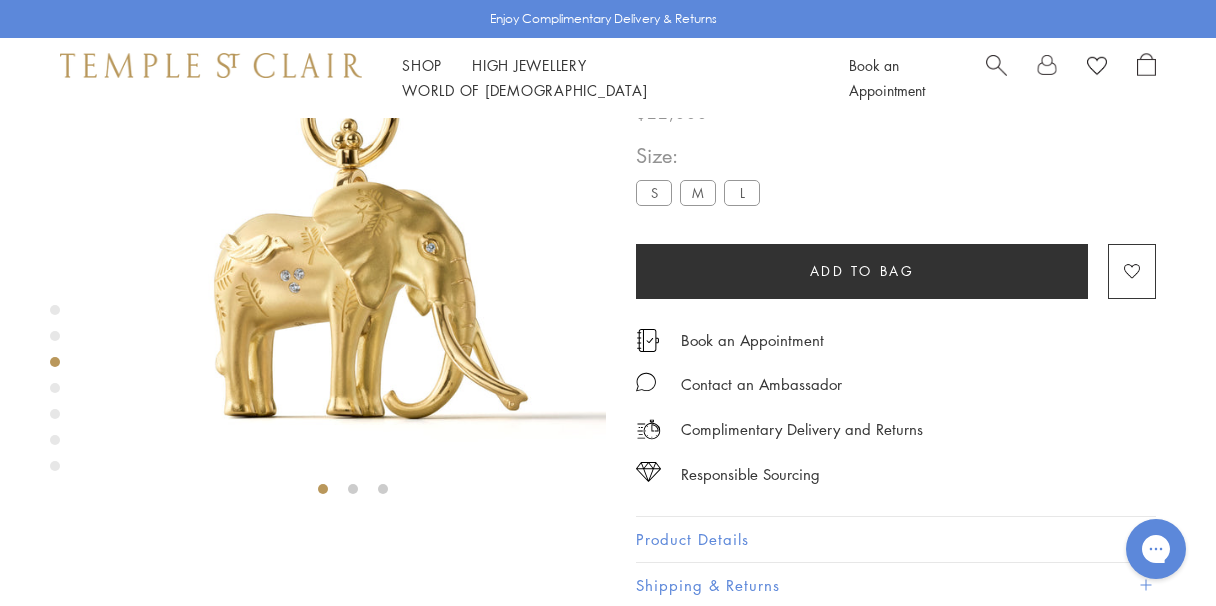 click at bounding box center (353, 253) 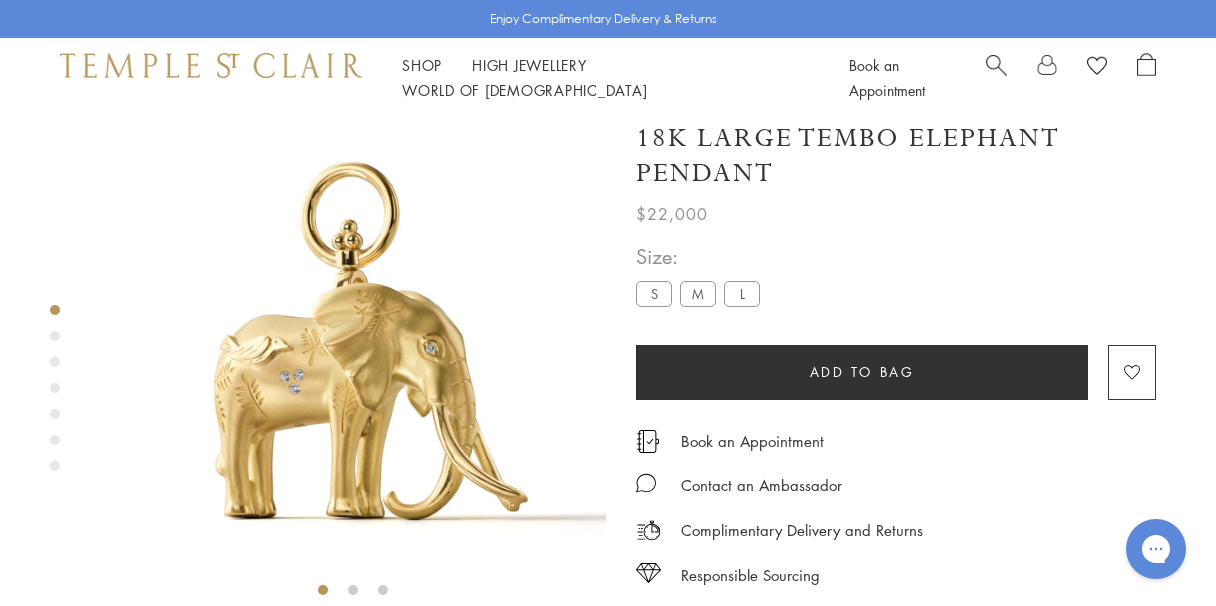 scroll, scrollTop: 45, scrollLeft: 0, axis: vertical 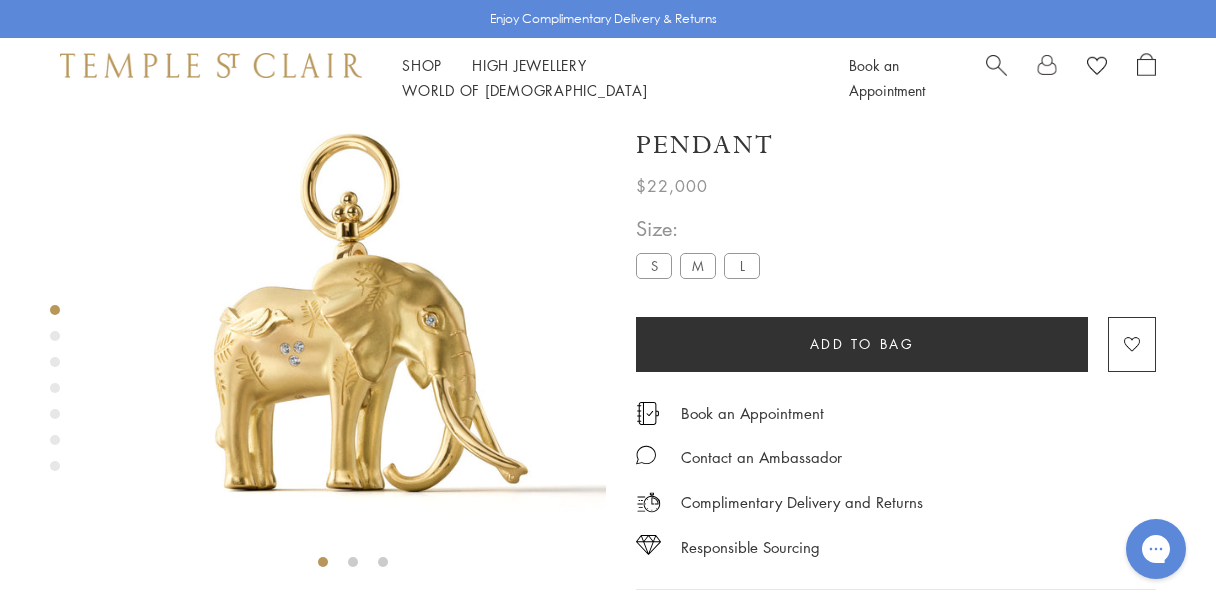 click on "M" at bounding box center (698, 265) 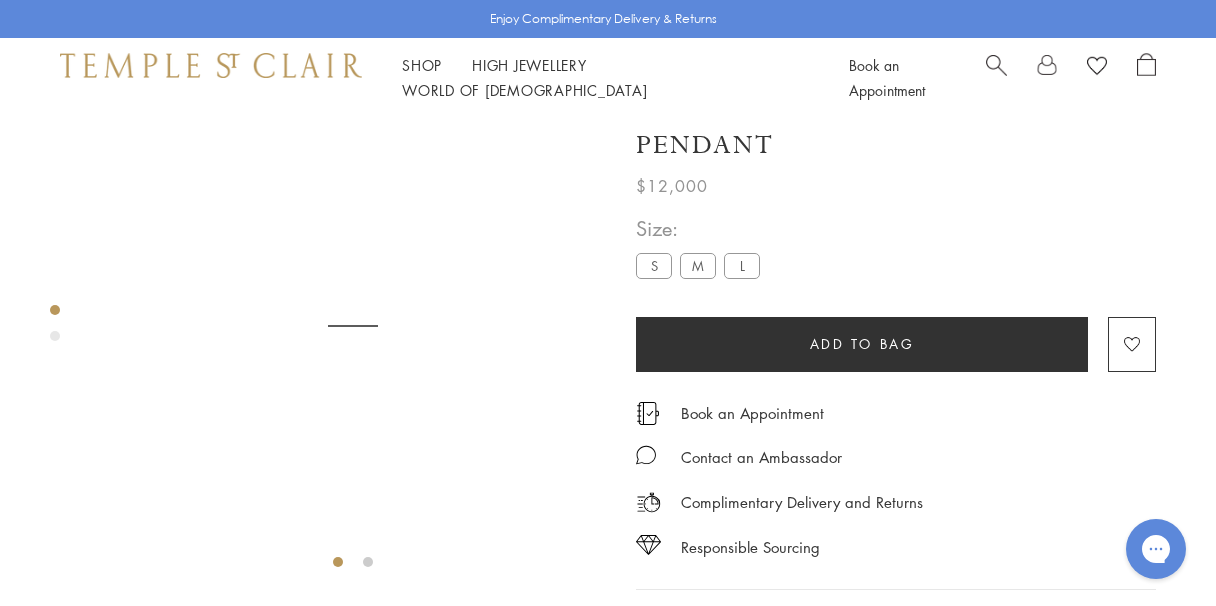 scroll, scrollTop: 118, scrollLeft: 0, axis: vertical 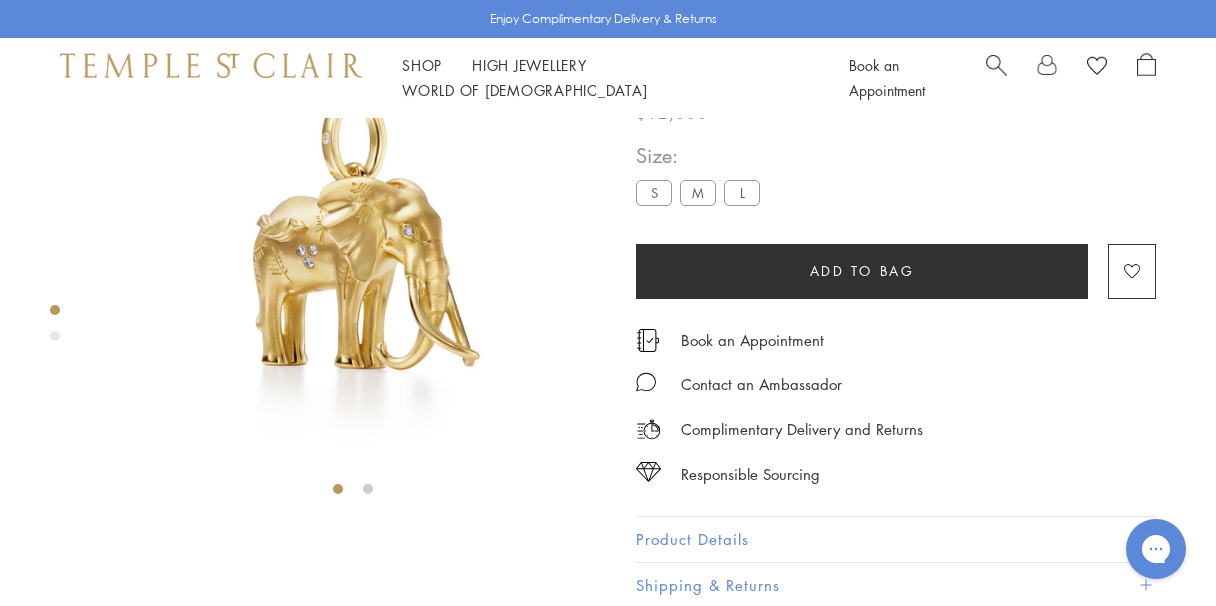 click at bounding box center [55, 336] 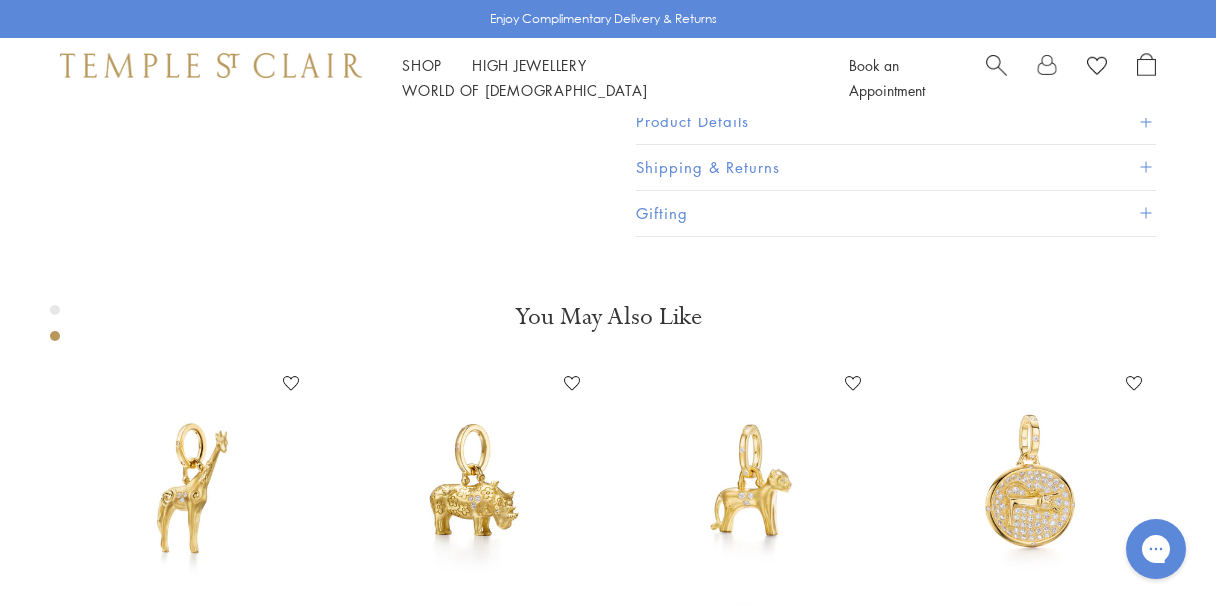 scroll, scrollTop: 544, scrollLeft: 0, axis: vertical 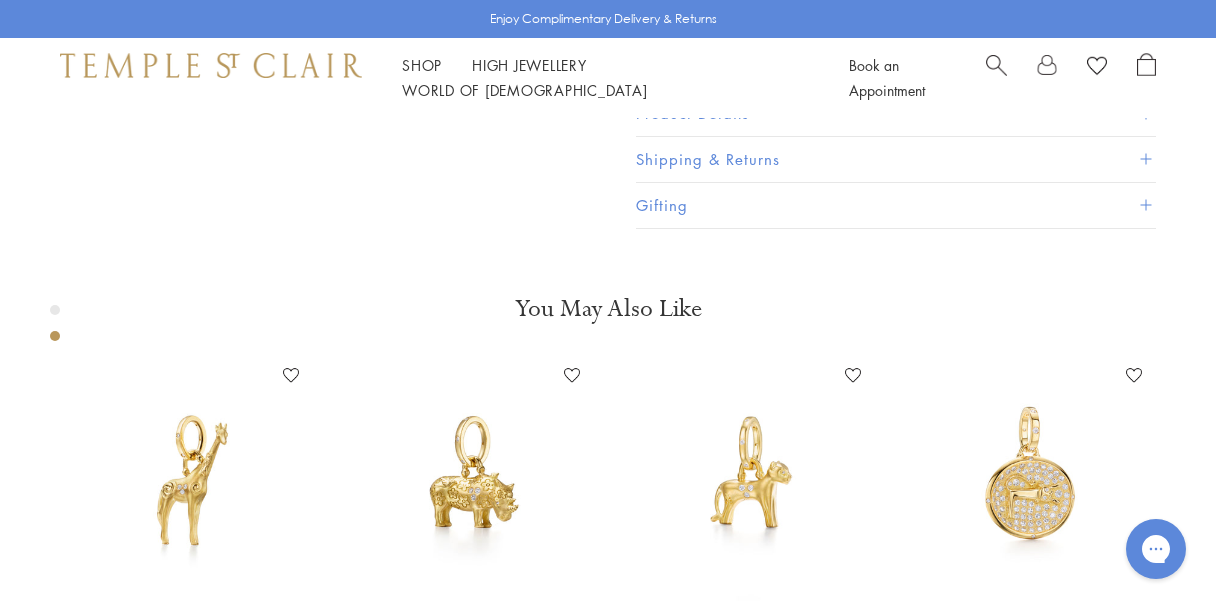 click at bounding box center [-659, -173] 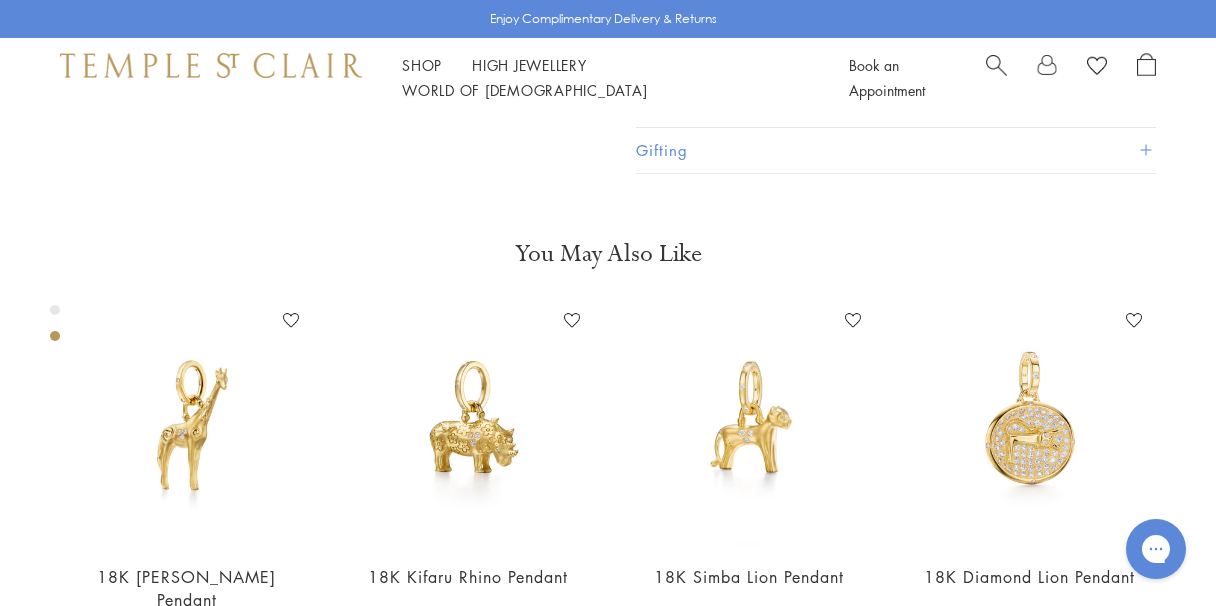 scroll, scrollTop: 647, scrollLeft: 0, axis: vertical 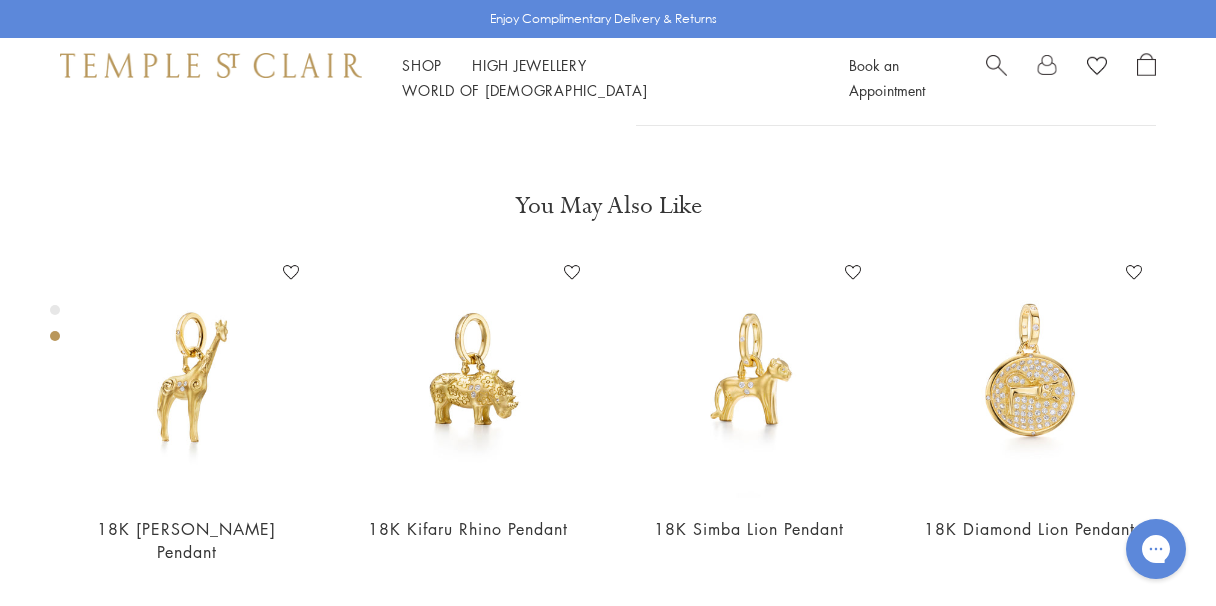 click at bounding box center (-153, -276) 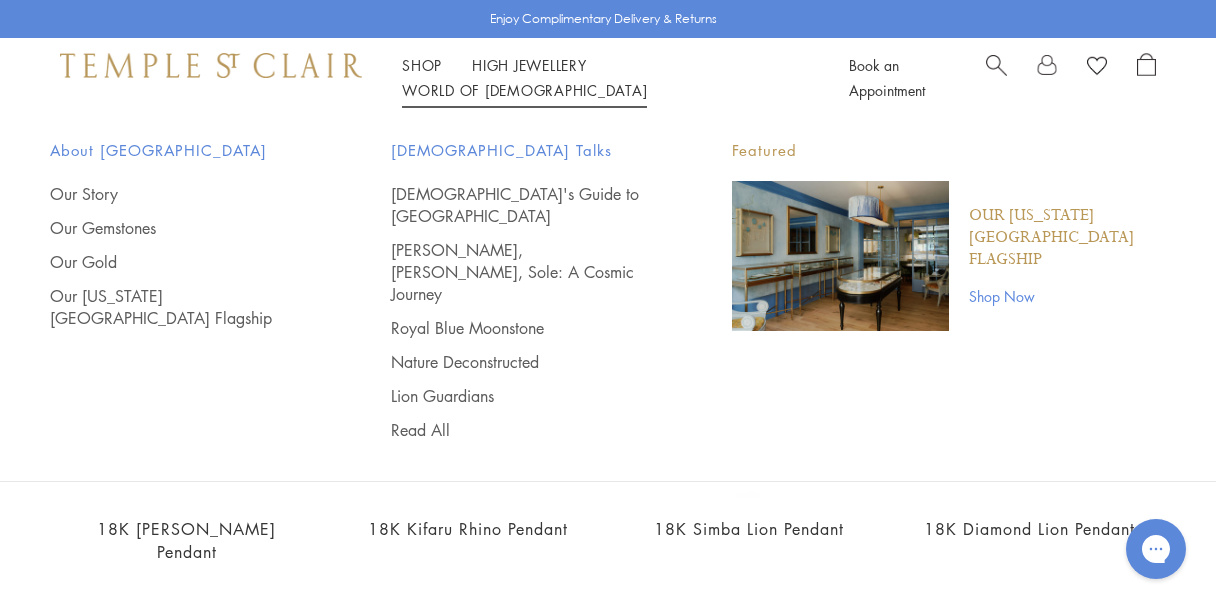 click at bounding box center [996, 63] 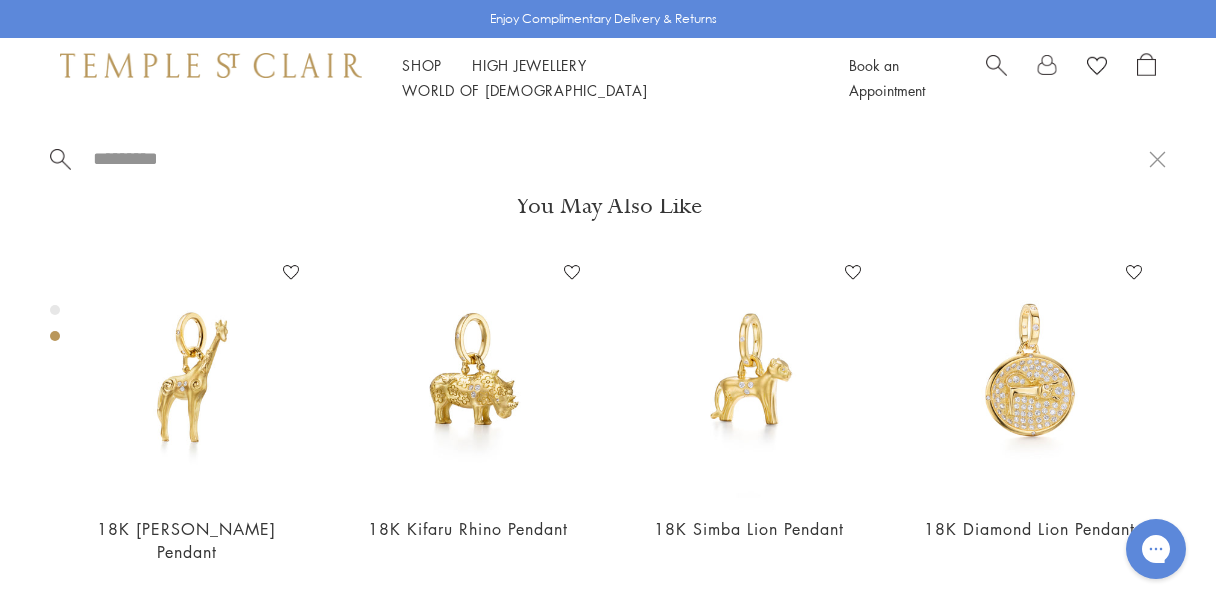 click at bounding box center [996, 63] 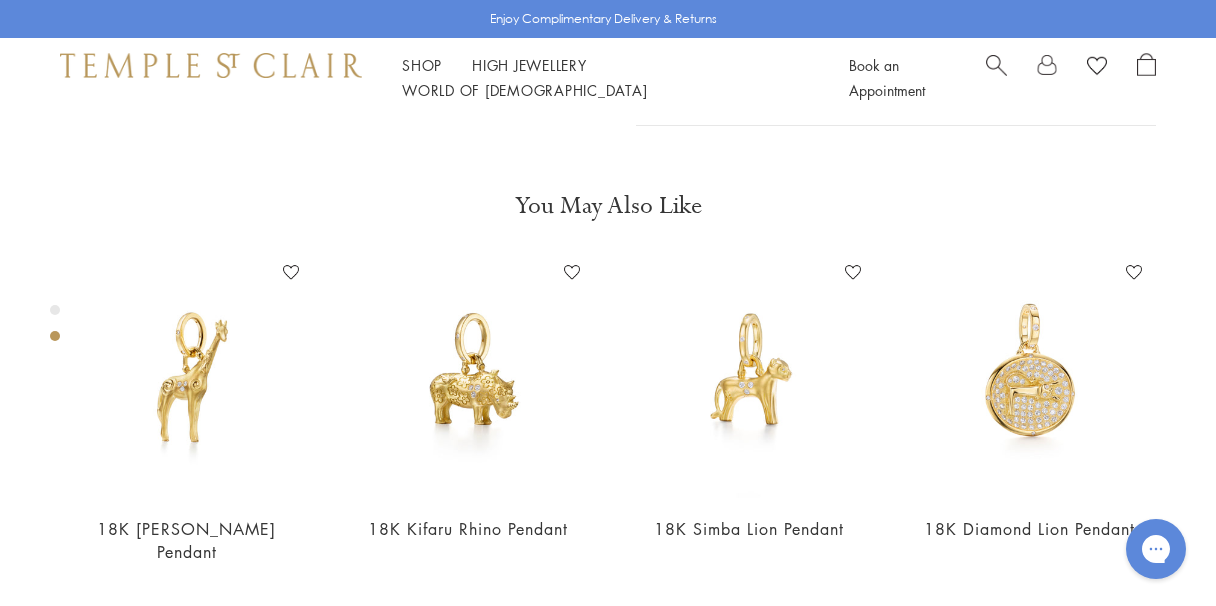 click at bounding box center (996, 63) 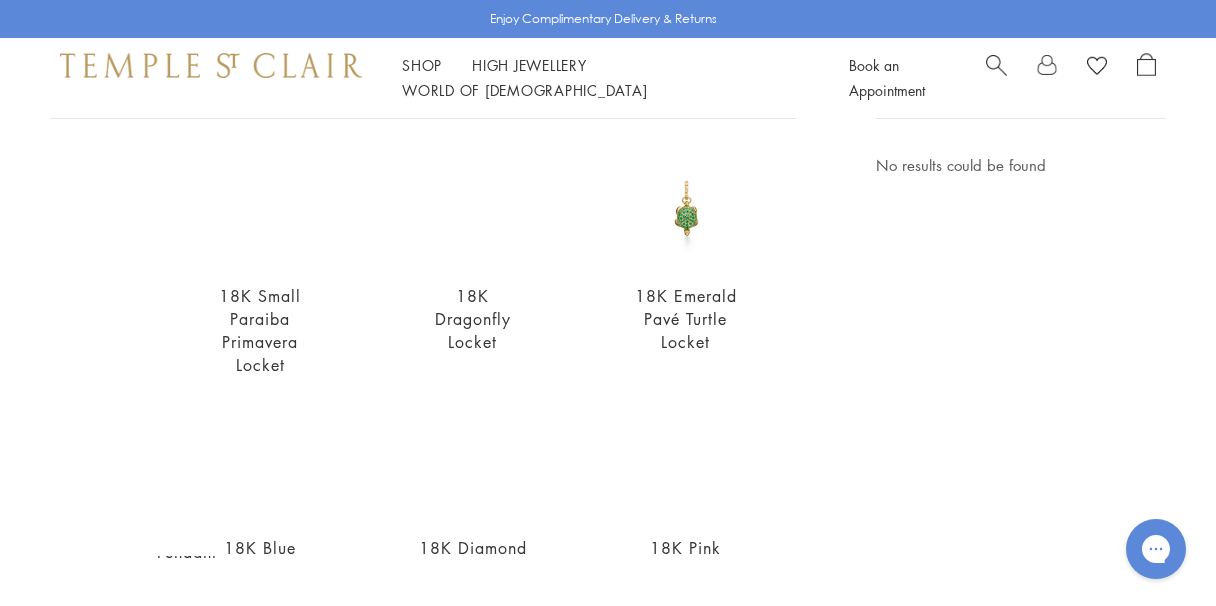 scroll, scrollTop: 138, scrollLeft: 0, axis: vertical 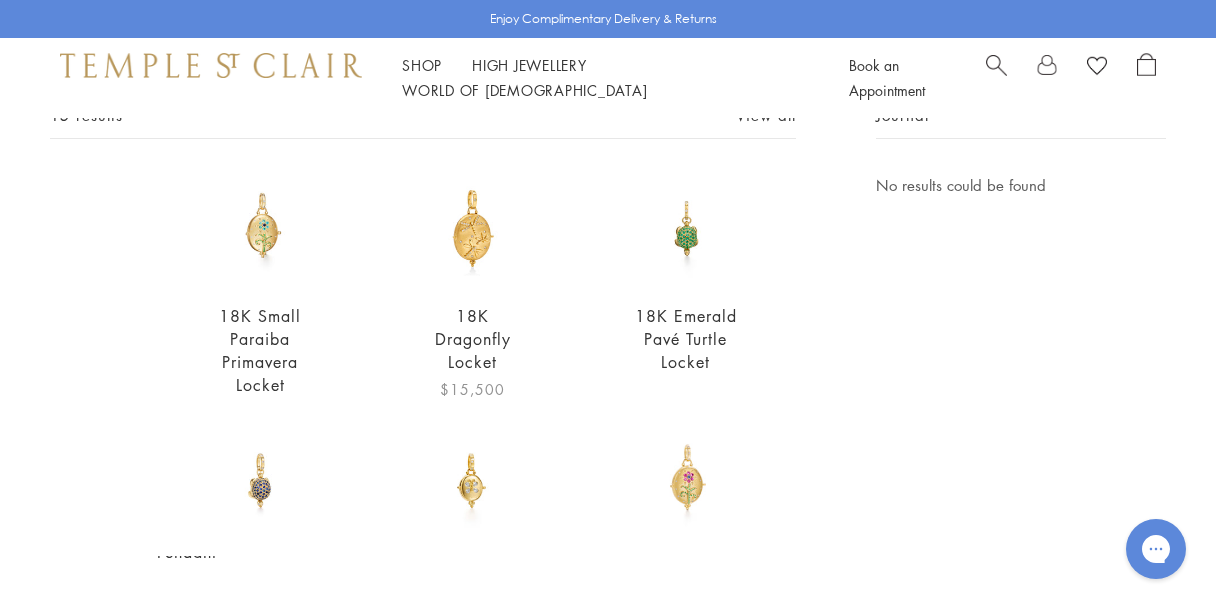 type on "******" 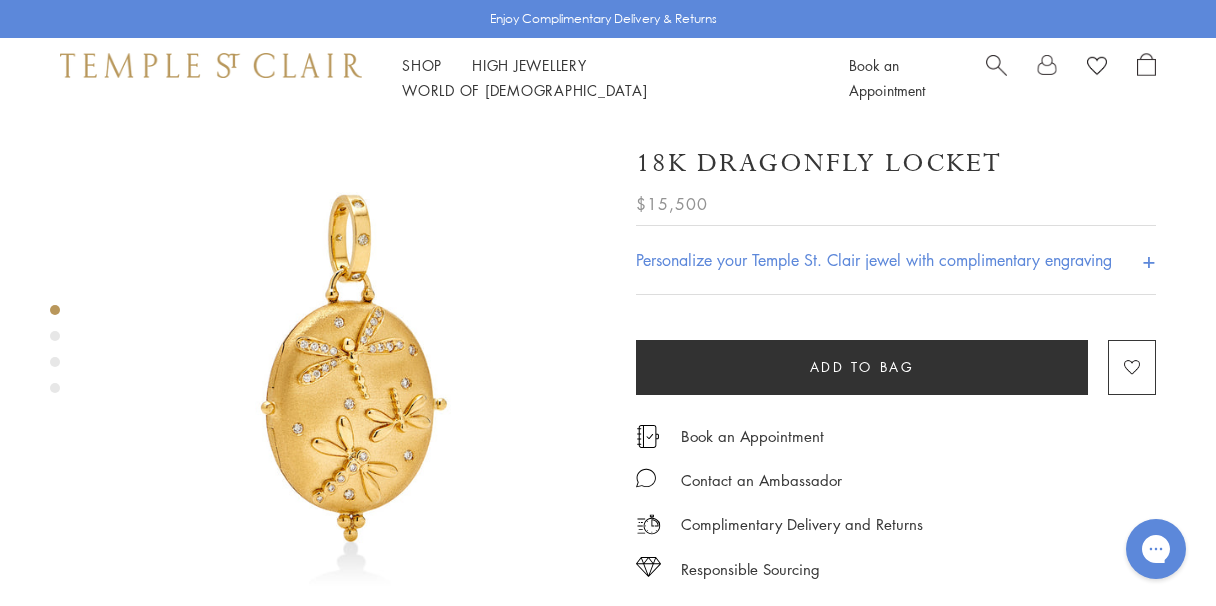 scroll, scrollTop: 0, scrollLeft: 0, axis: both 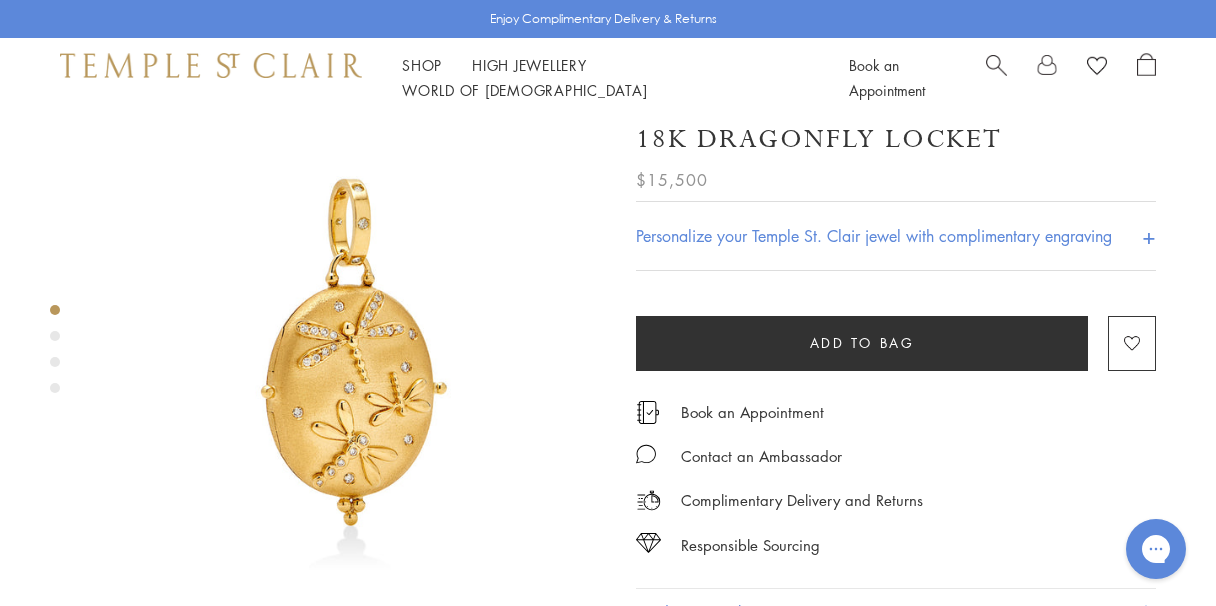click at bounding box center (55, 336) 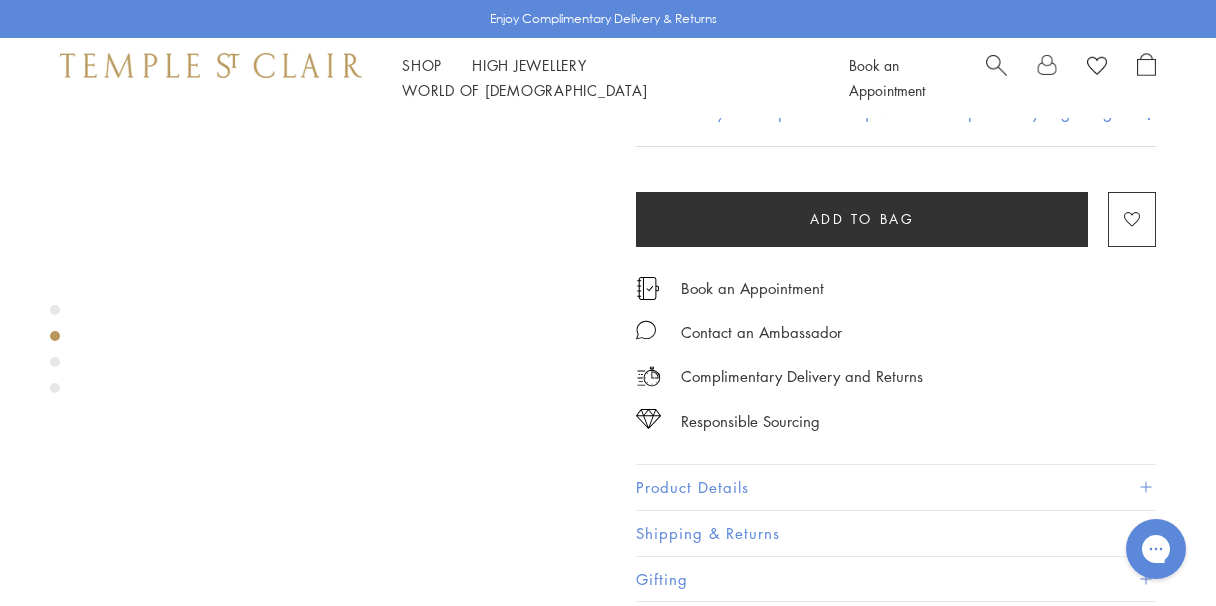 scroll, scrollTop: 544, scrollLeft: 0, axis: vertical 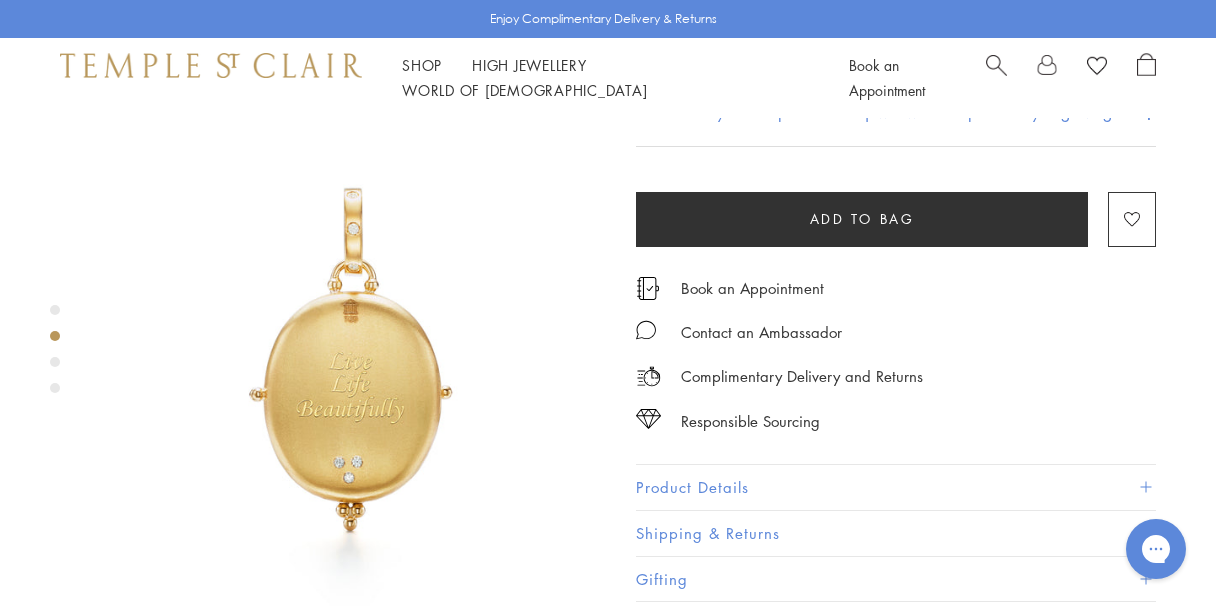 click at bounding box center [55, 354] 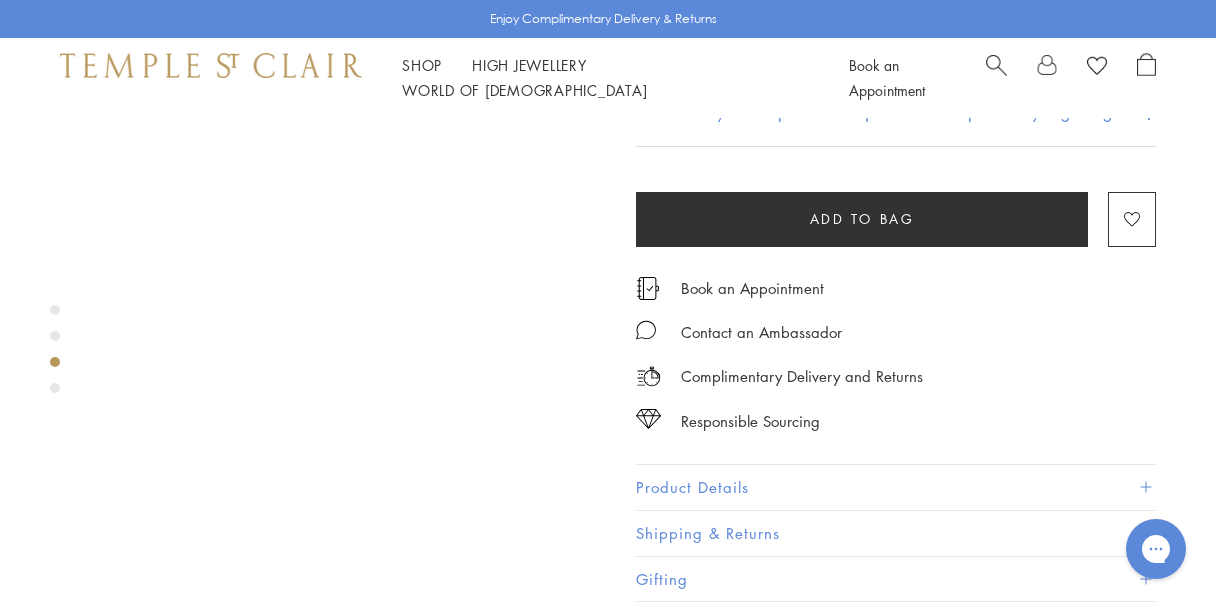 scroll, scrollTop: 1050, scrollLeft: 0, axis: vertical 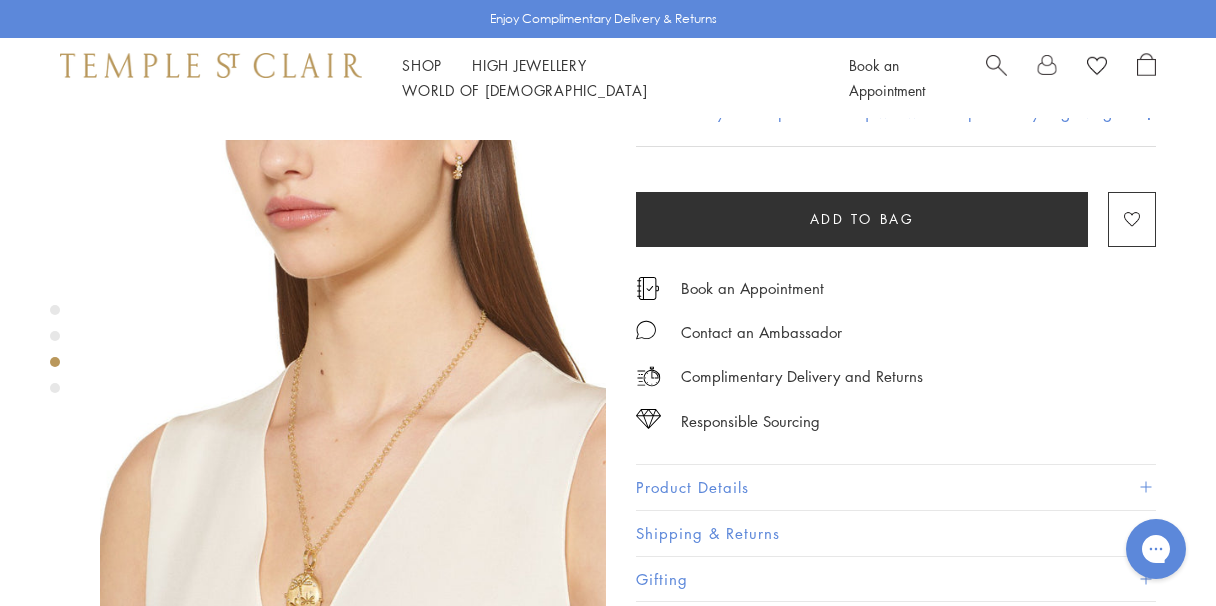 click at bounding box center [353, 393] 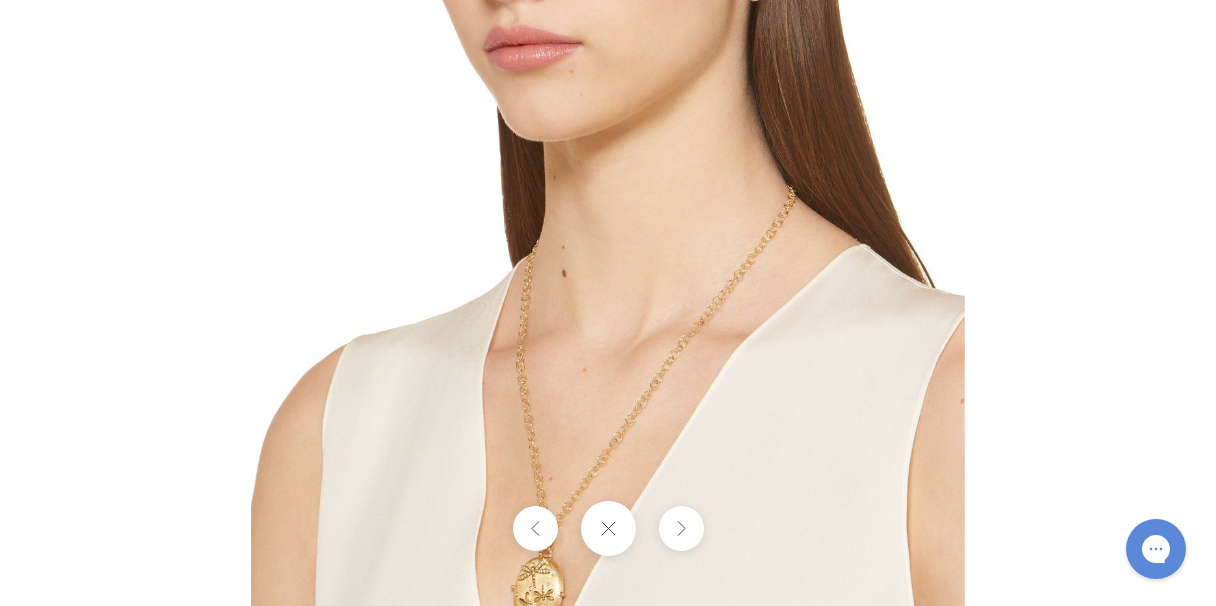 click at bounding box center (608, 303) 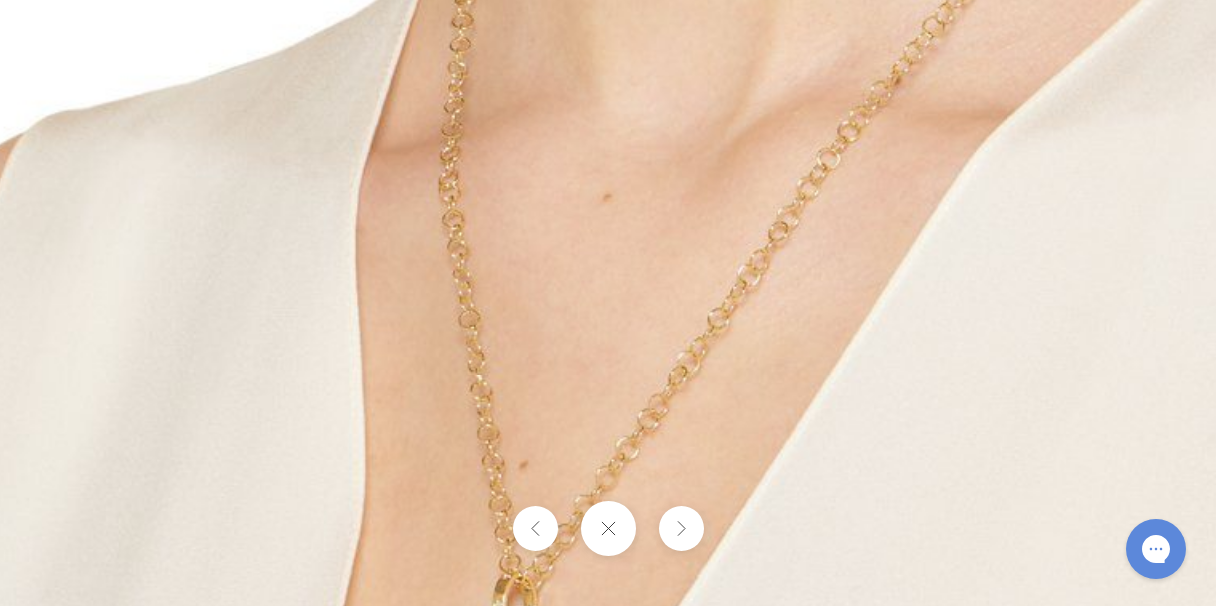 click at bounding box center [664, 32] 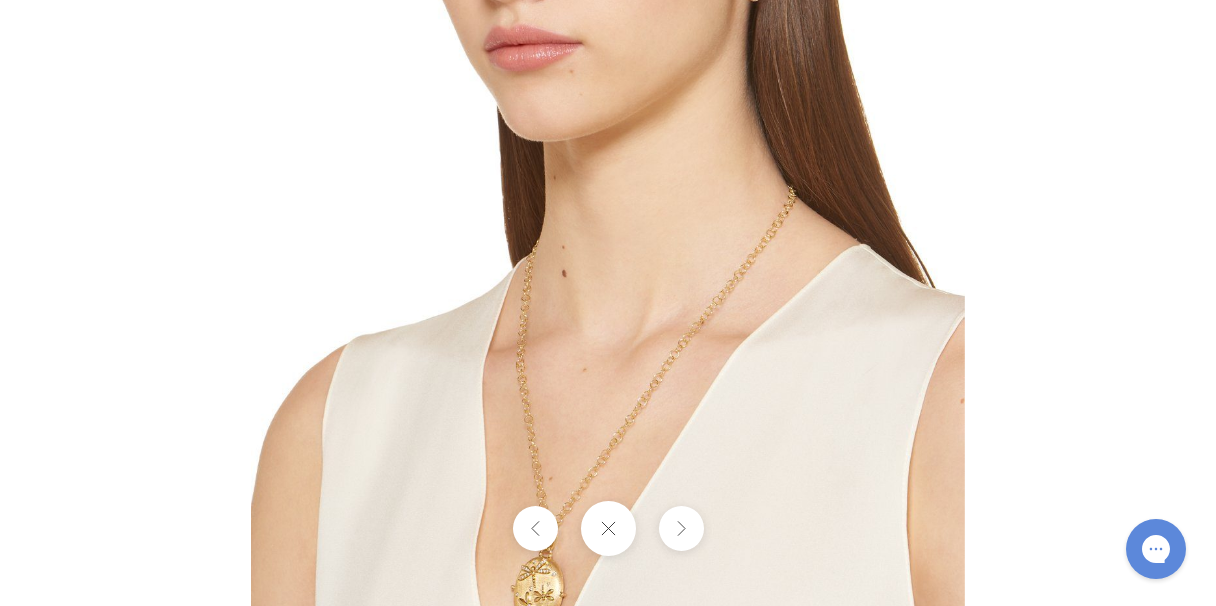click at bounding box center [608, 303] 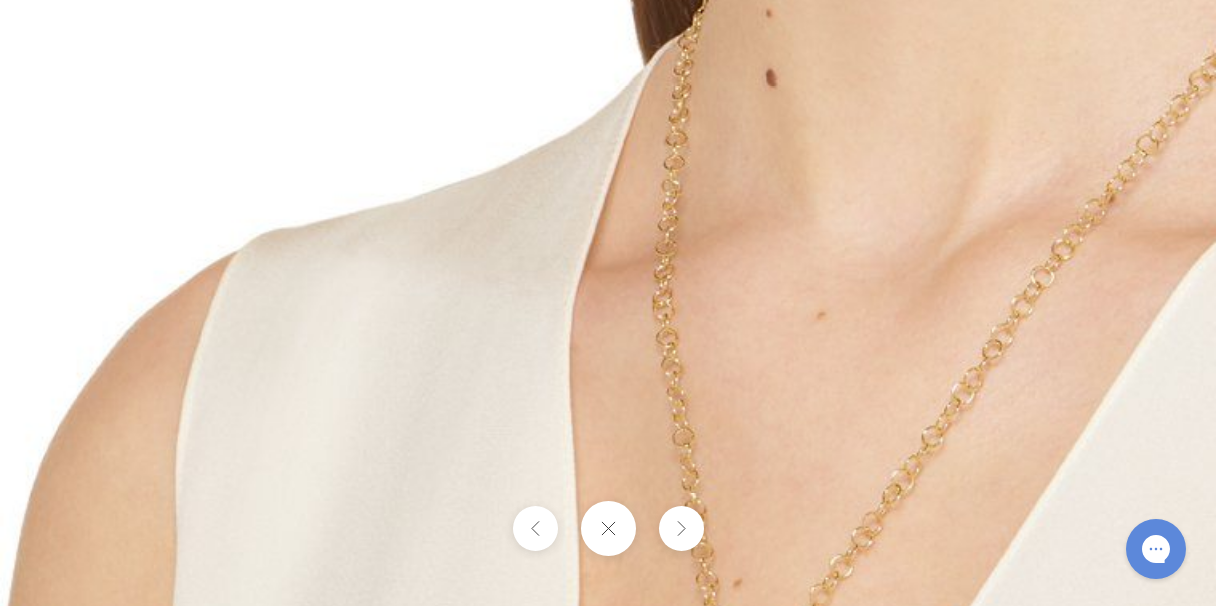 click at bounding box center [607, 528] 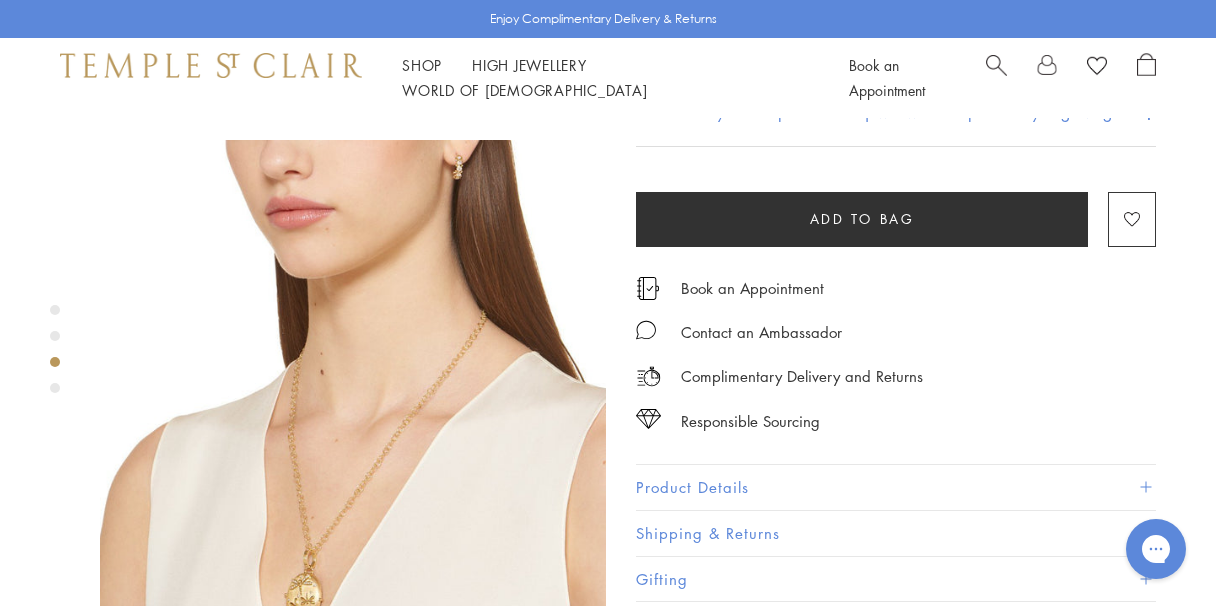 click at bounding box center (55, 388) 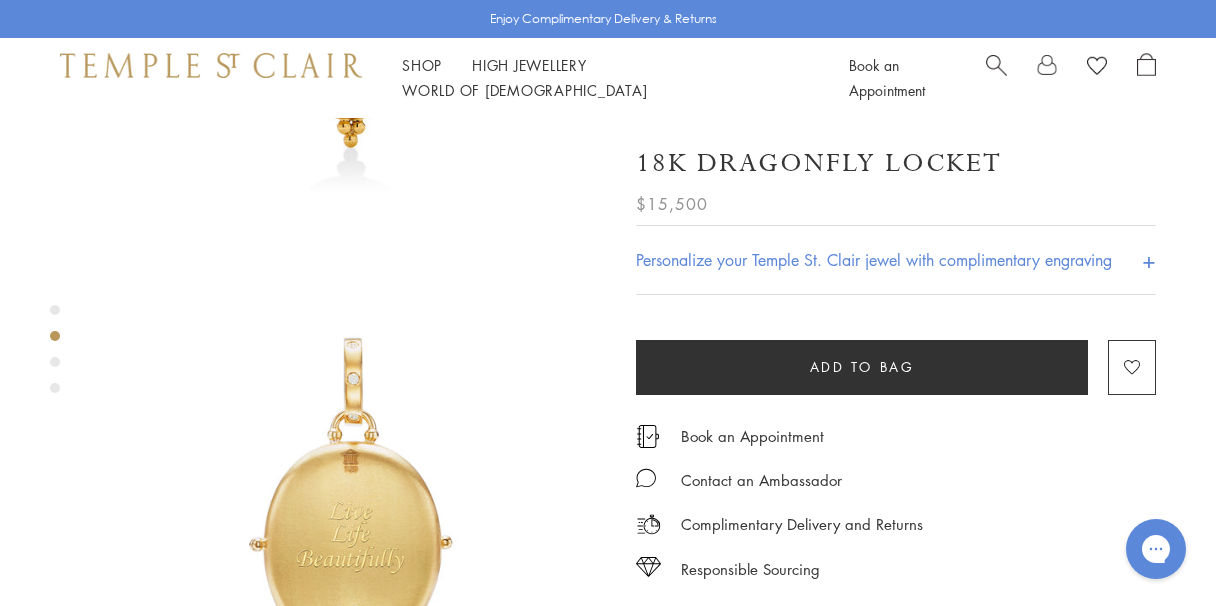 scroll, scrollTop: 393, scrollLeft: 0, axis: vertical 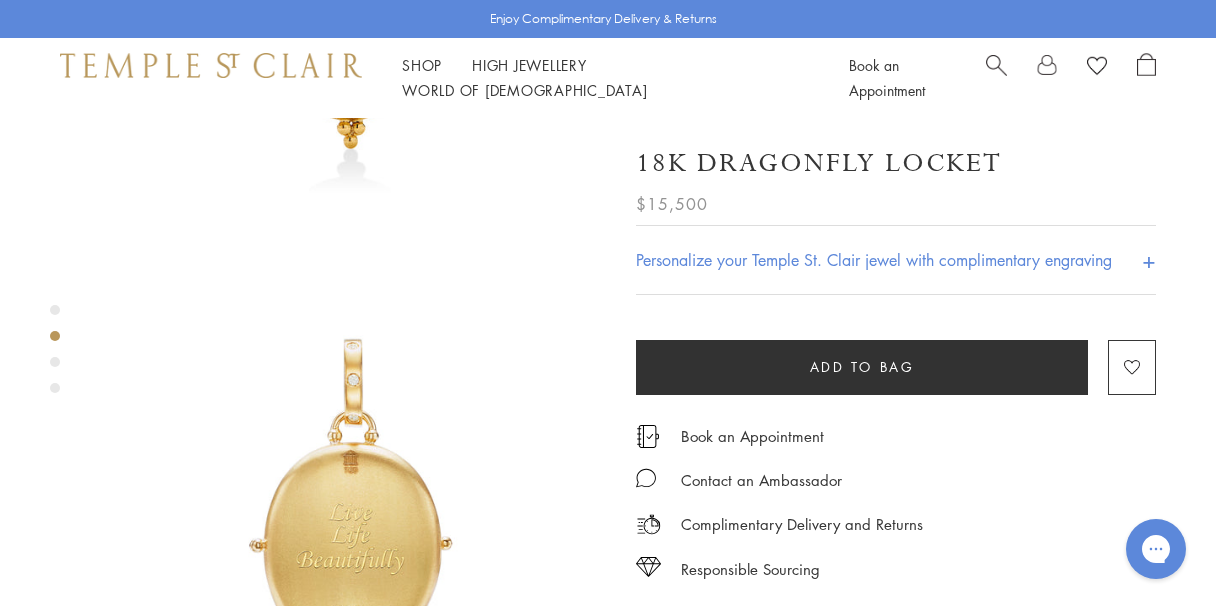 click at bounding box center (996, 63) 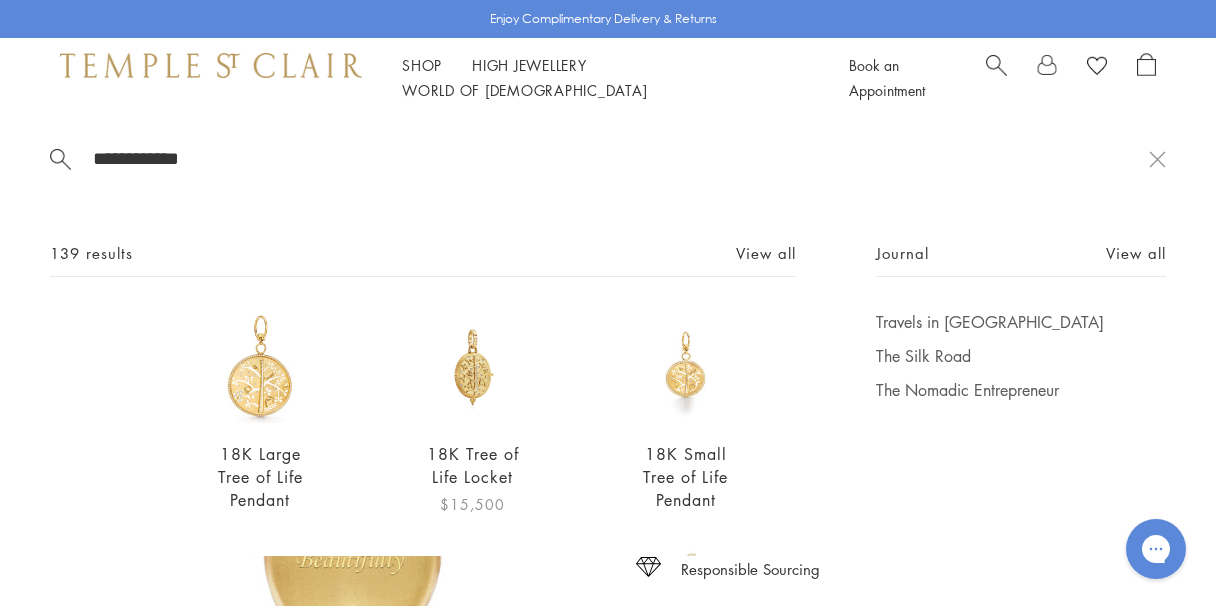type on "**********" 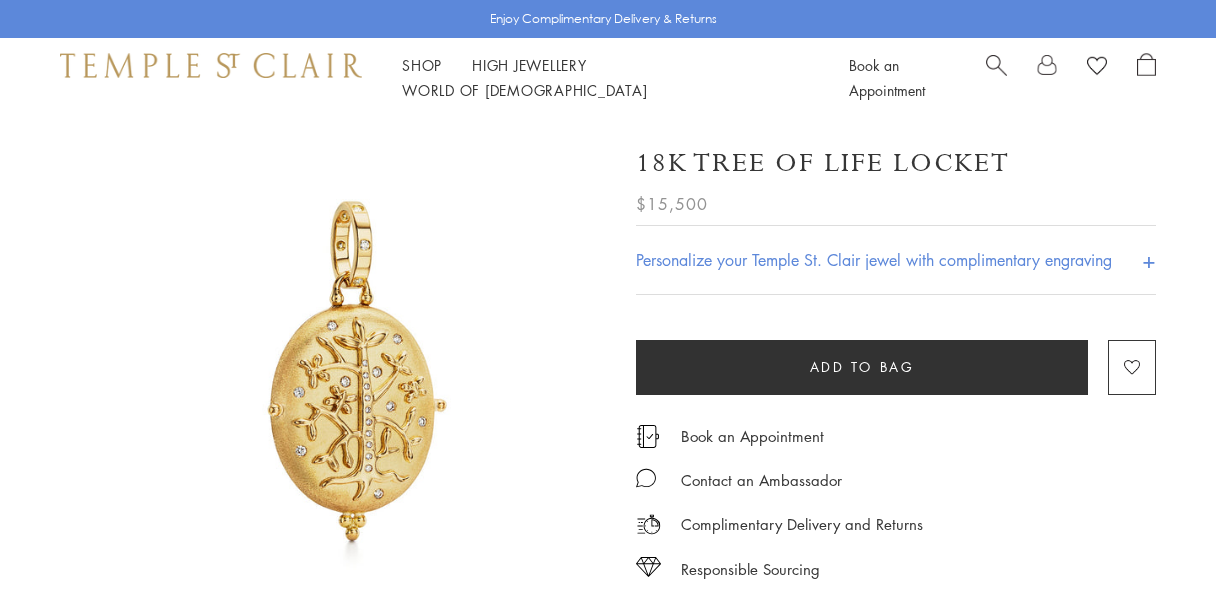 scroll, scrollTop: 0, scrollLeft: 0, axis: both 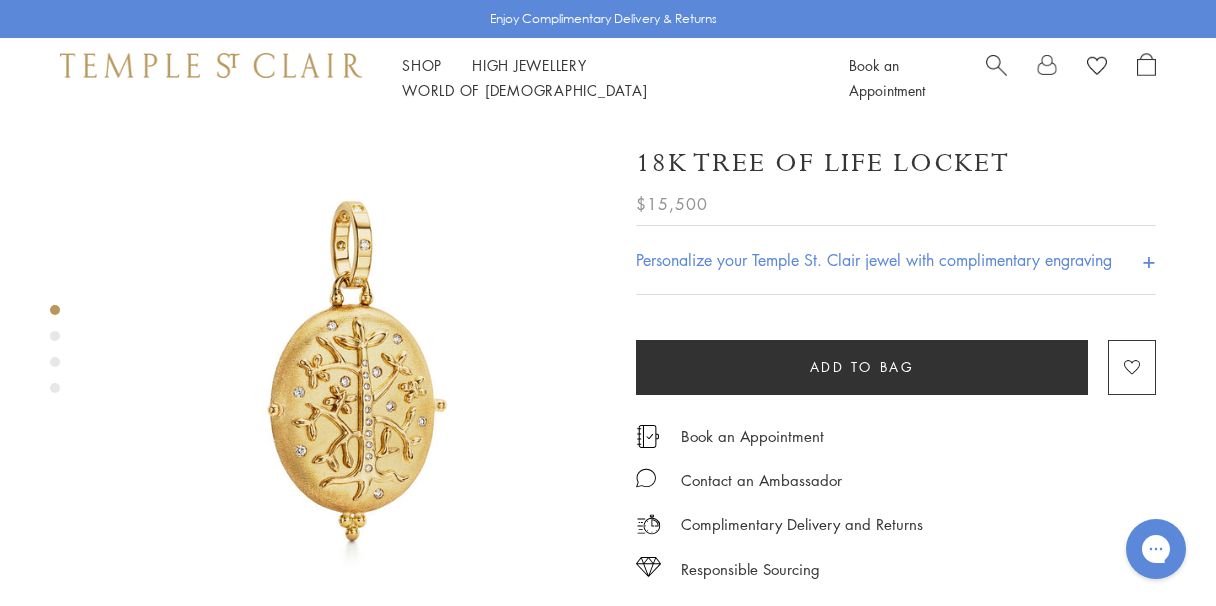 click at bounding box center [55, 336] 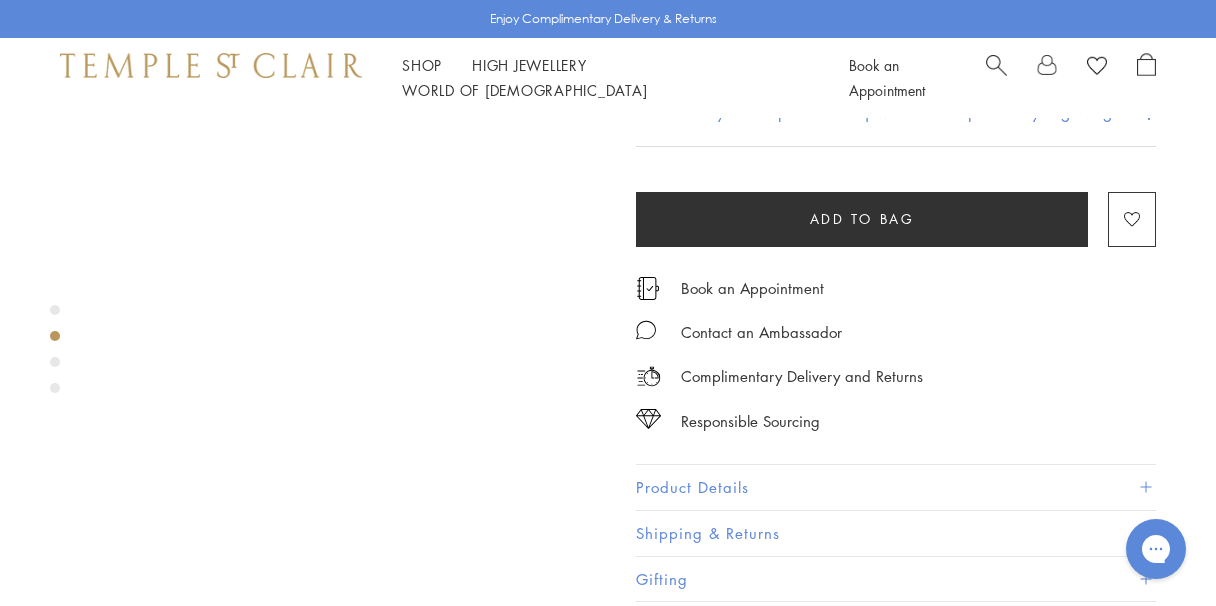 scroll, scrollTop: 544, scrollLeft: 0, axis: vertical 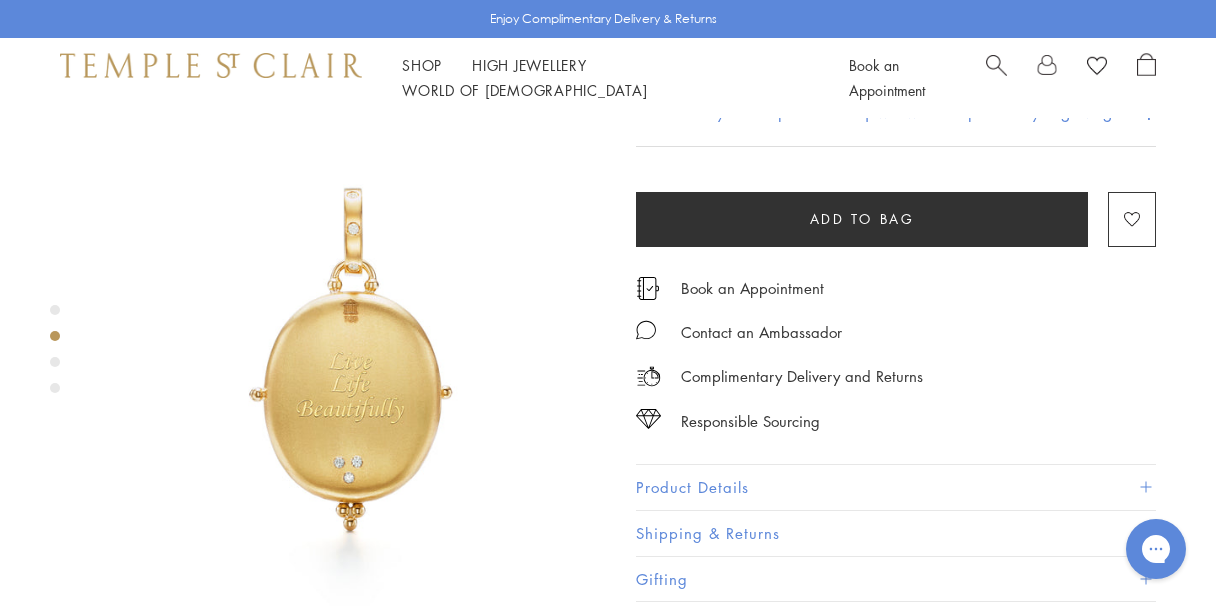 click at bounding box center [55, 354] 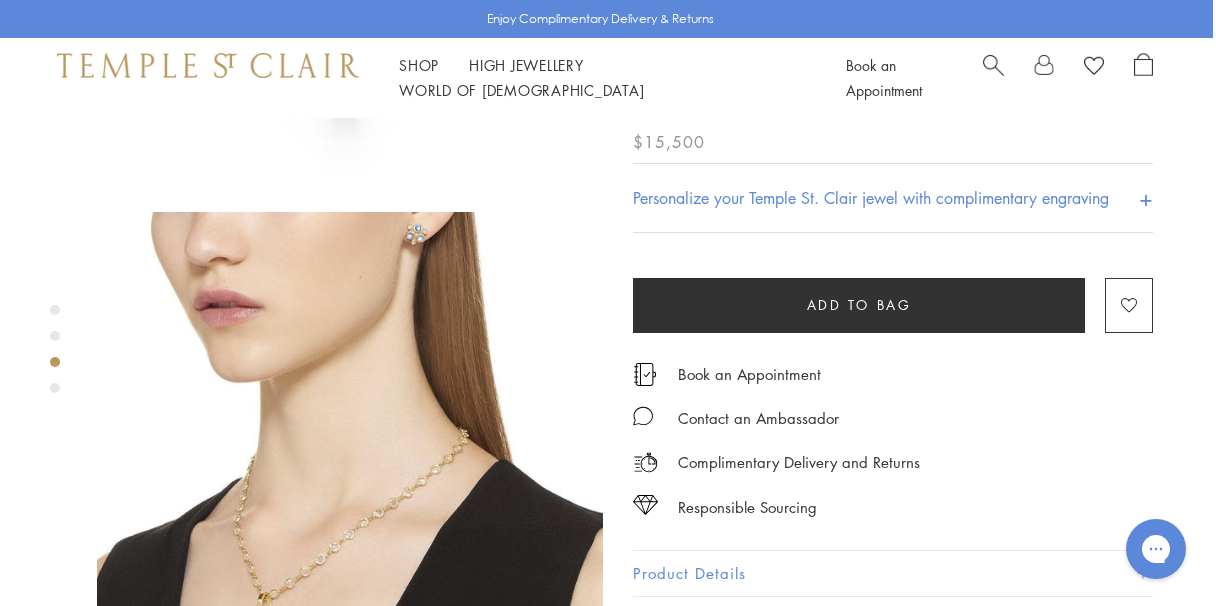 scroll, scrollTop: 982, scrollLeft: 3, axis: both 